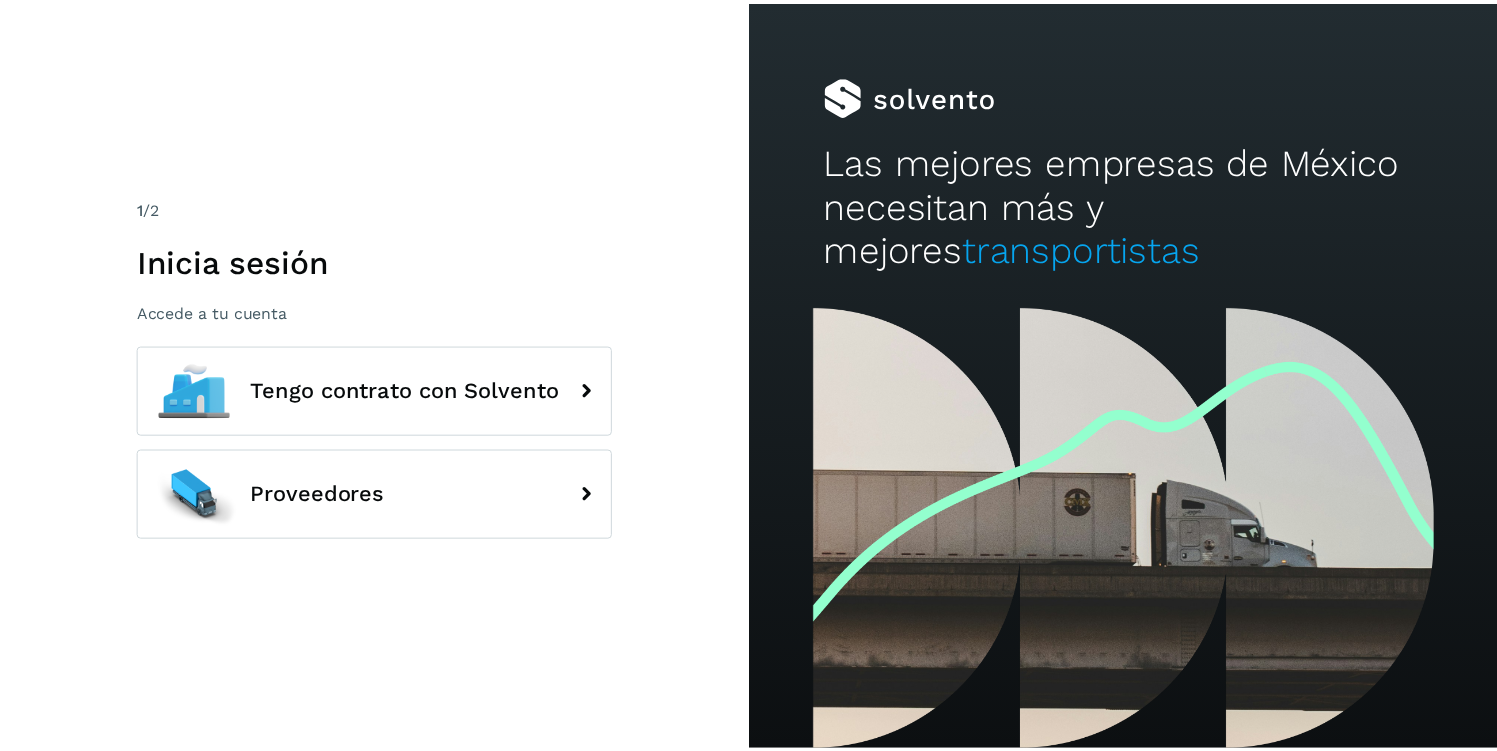 scroll, scrollTop: 0, scrollLeft: 0, axis: both 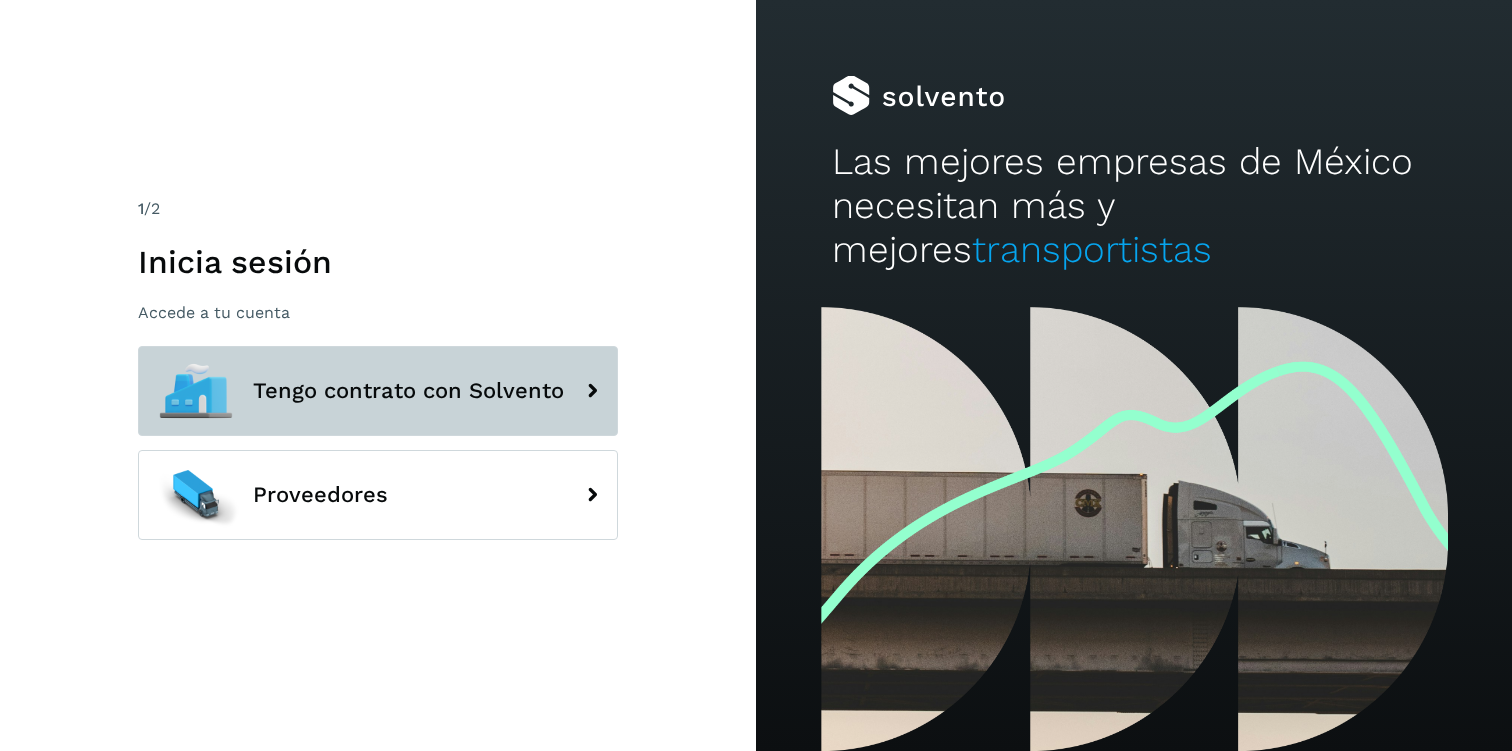click on "Tengo contrato con Solvento" 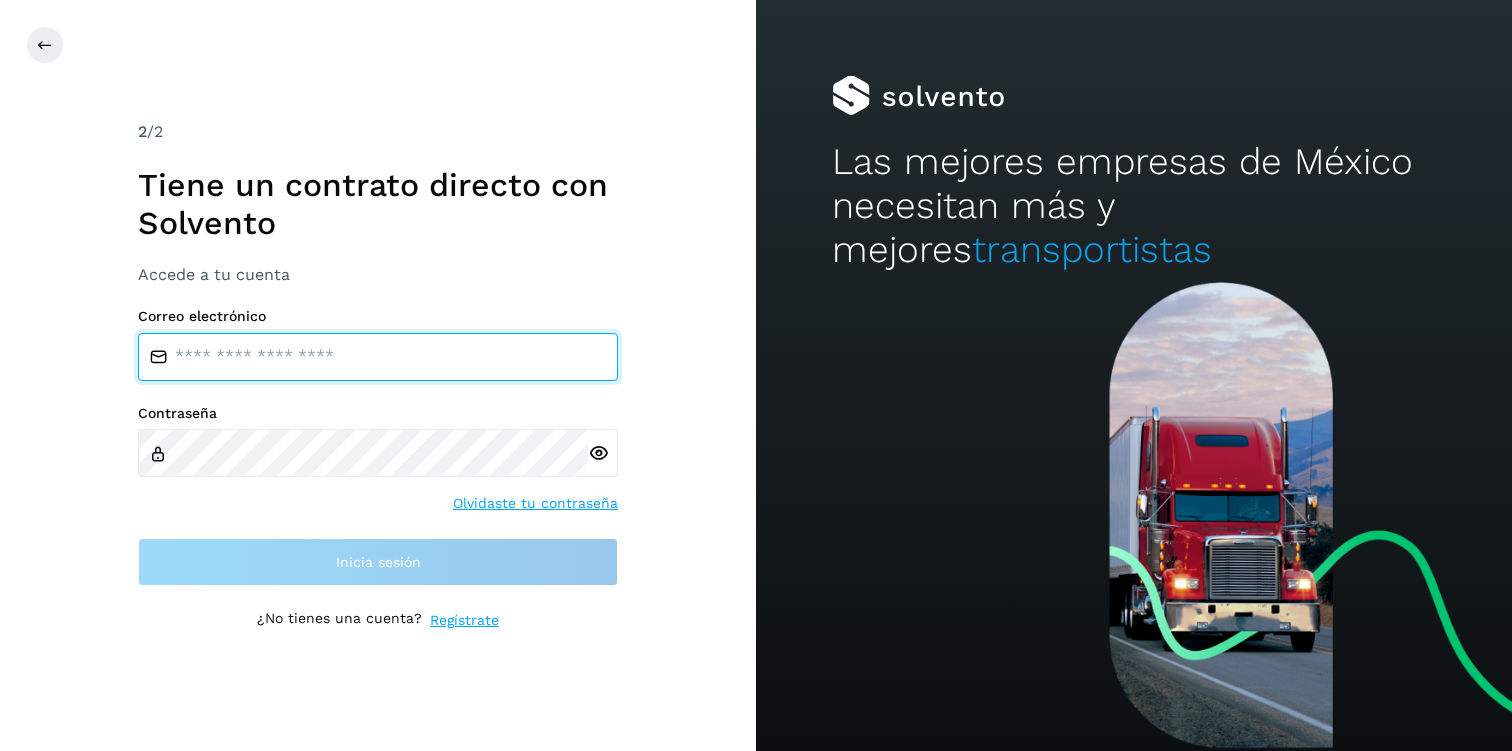 click at bounding box center (378, 357) 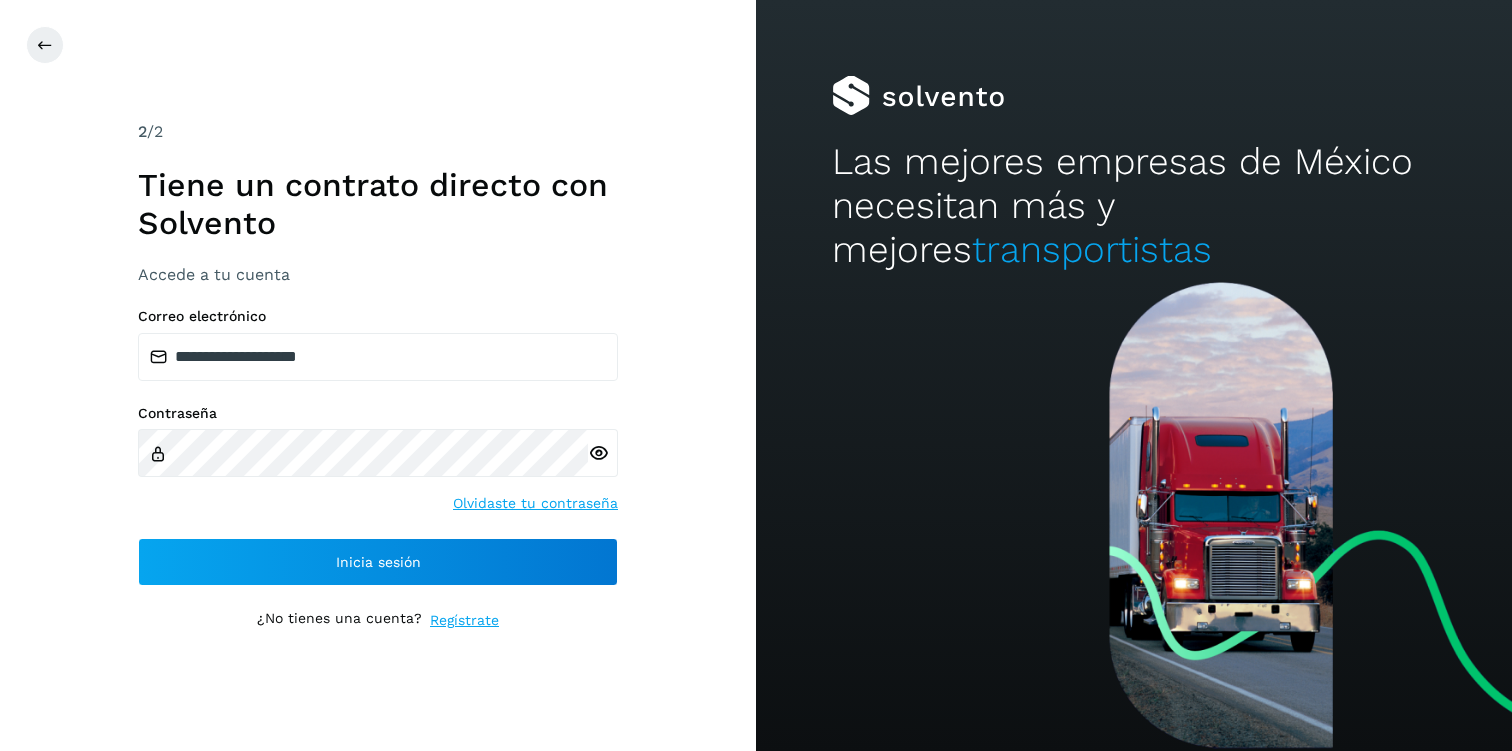 click at bounding box center (598, 453) 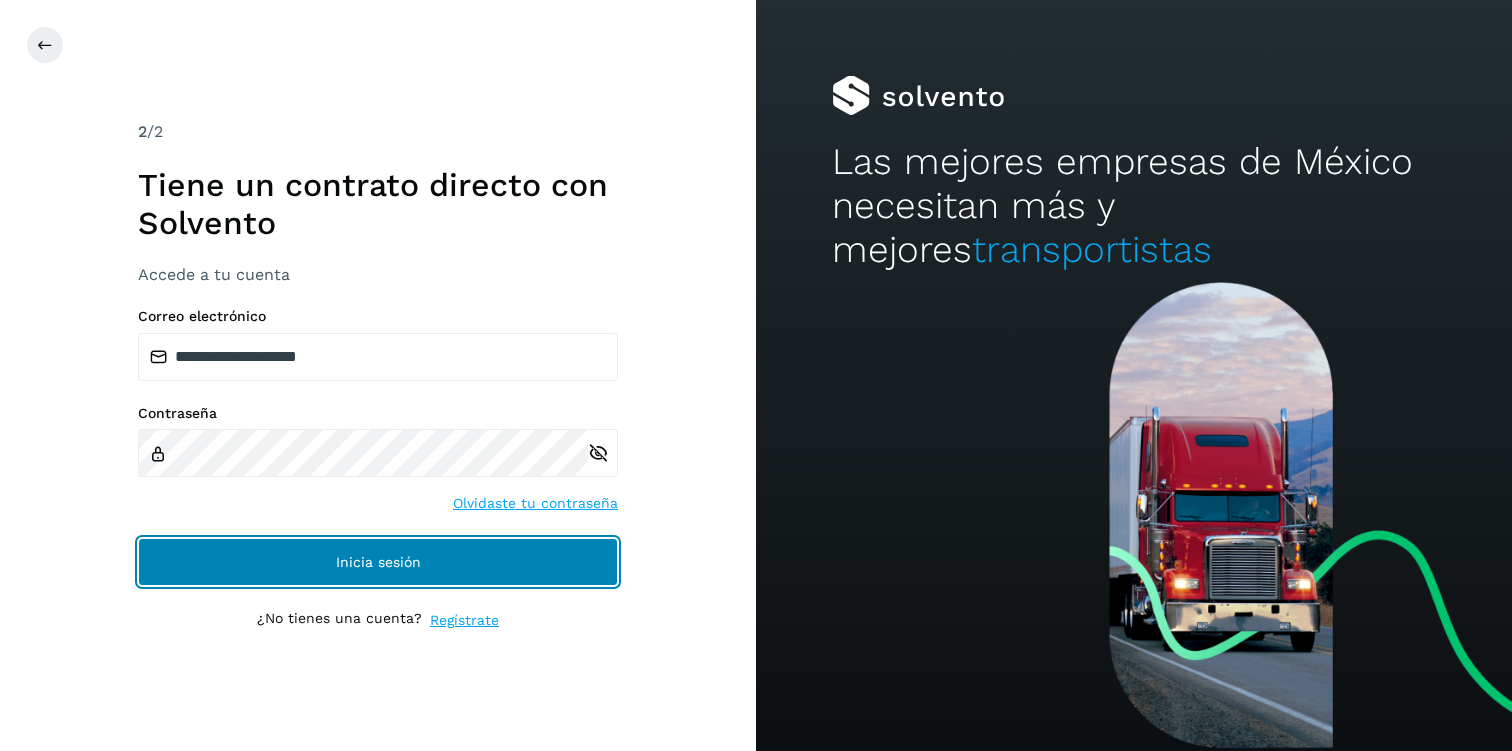 click on "Inicia sesión" at bounding box center [378, 562] 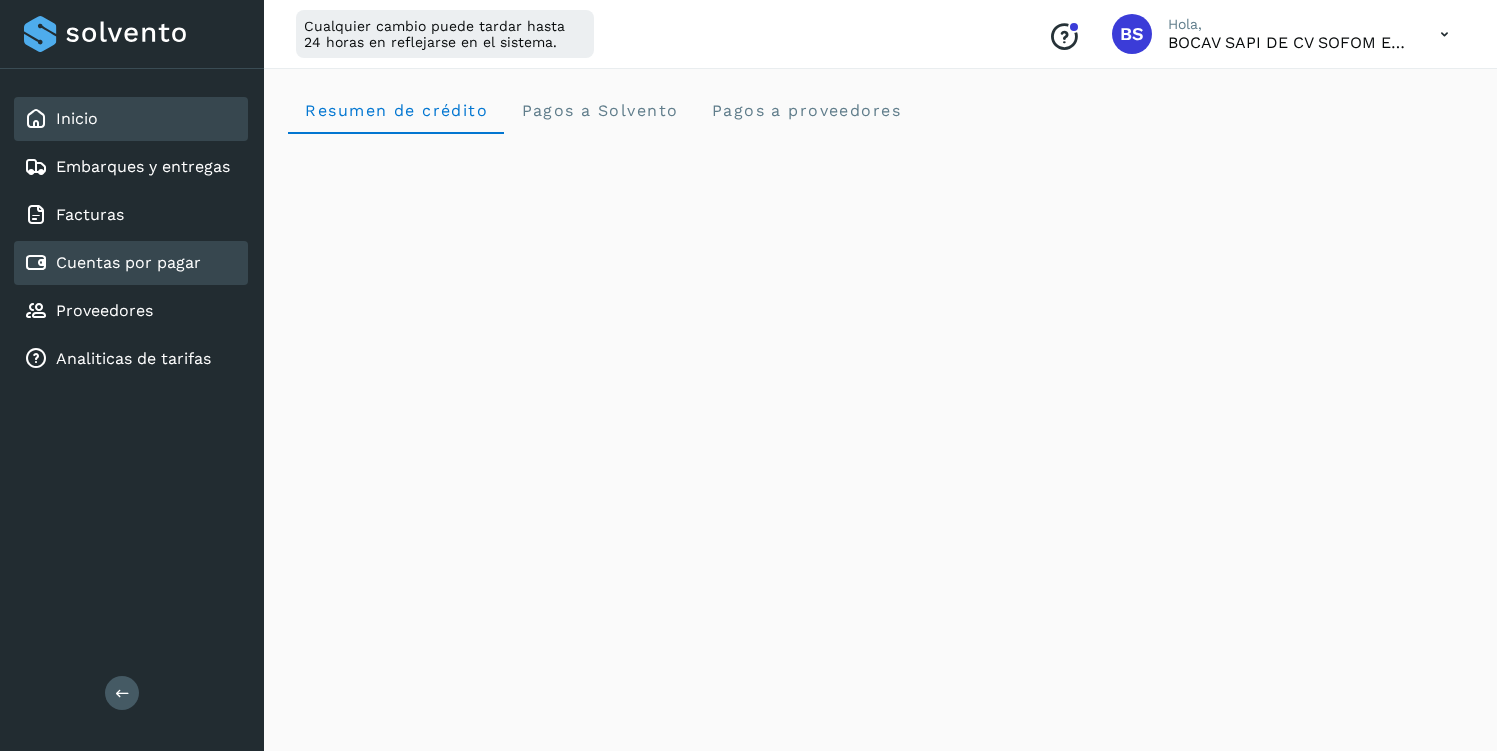 click on "Cuentas por pagar" 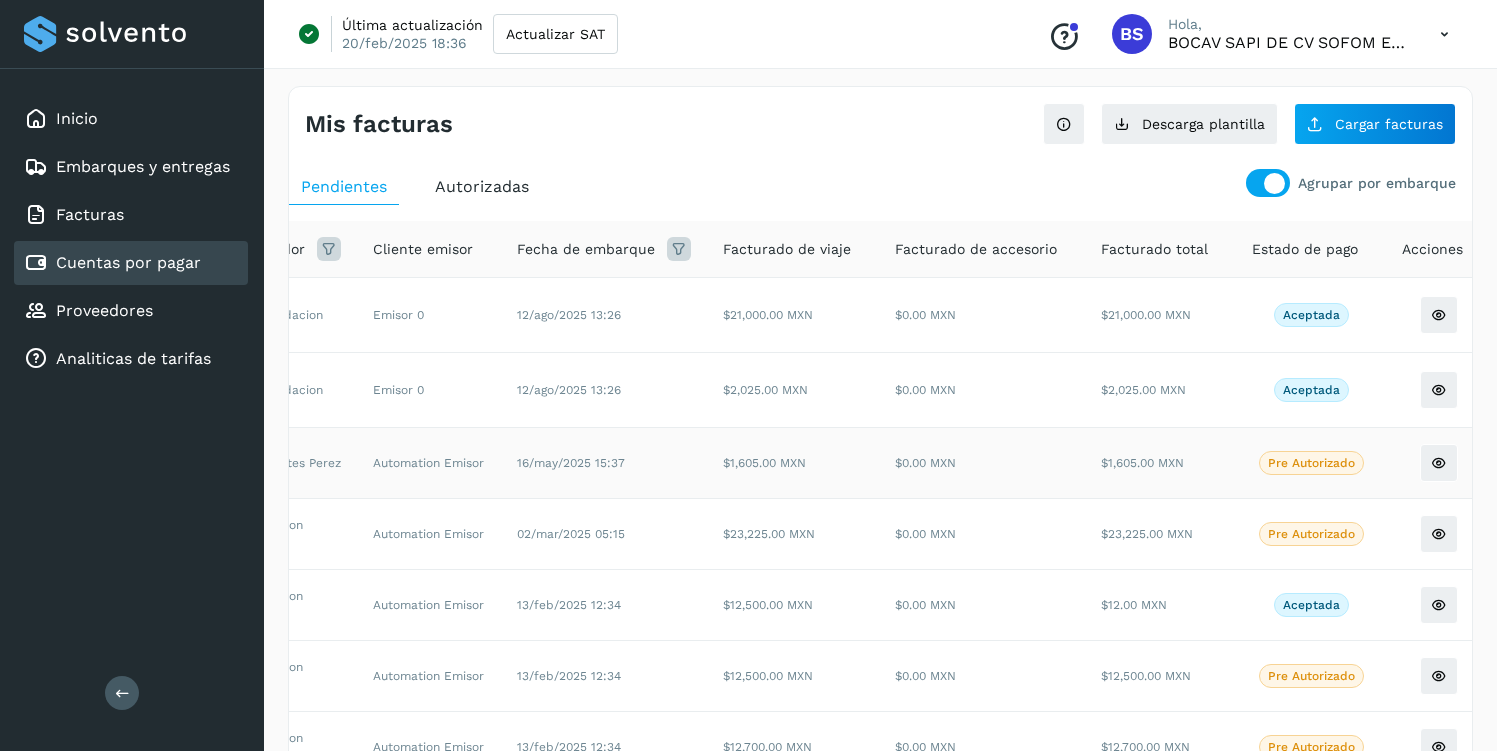 scroll, scrollTop: 0, scrollLeft: 339, axis: horizontal 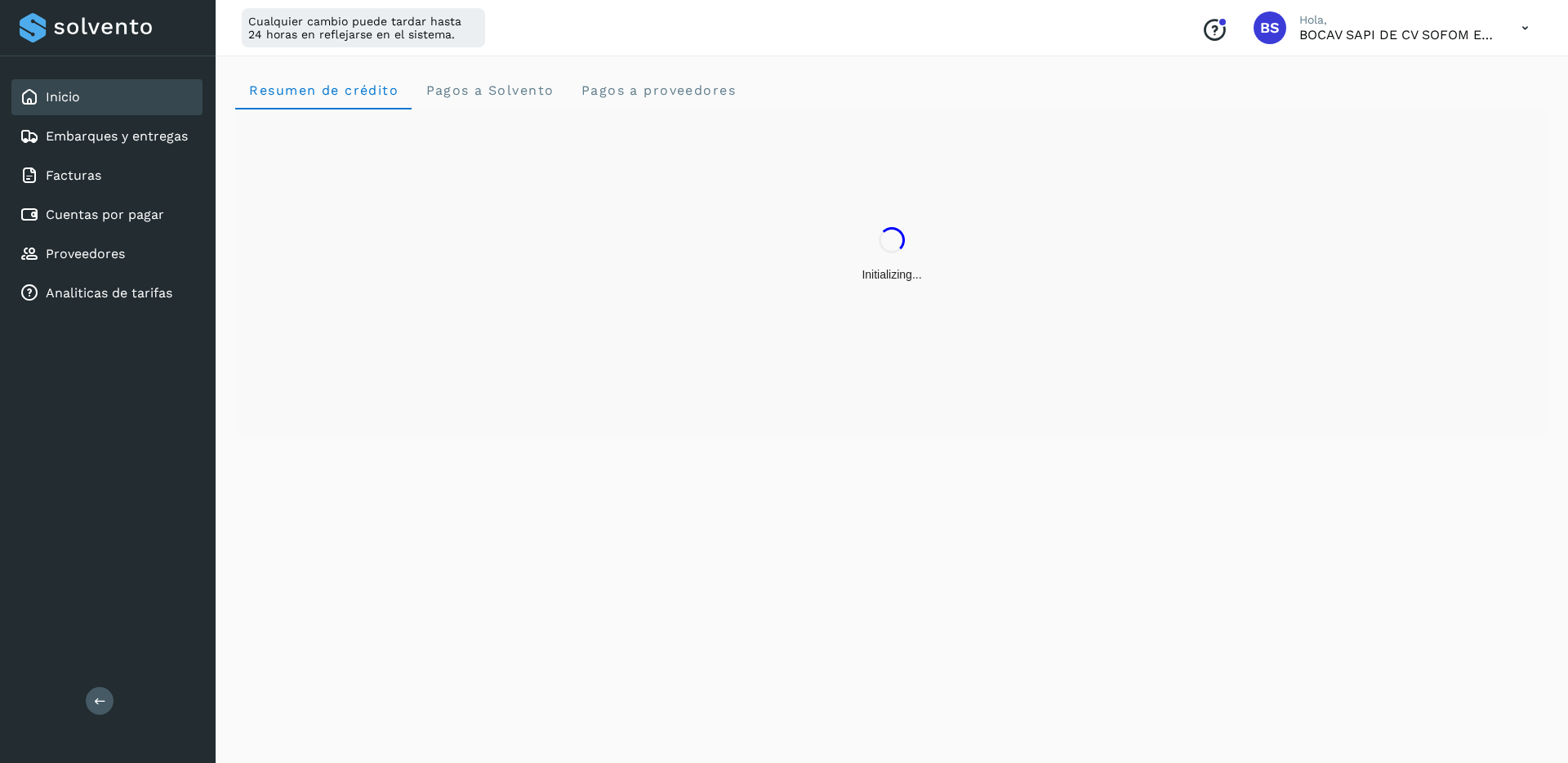 click at bounding box center [1525, 28] 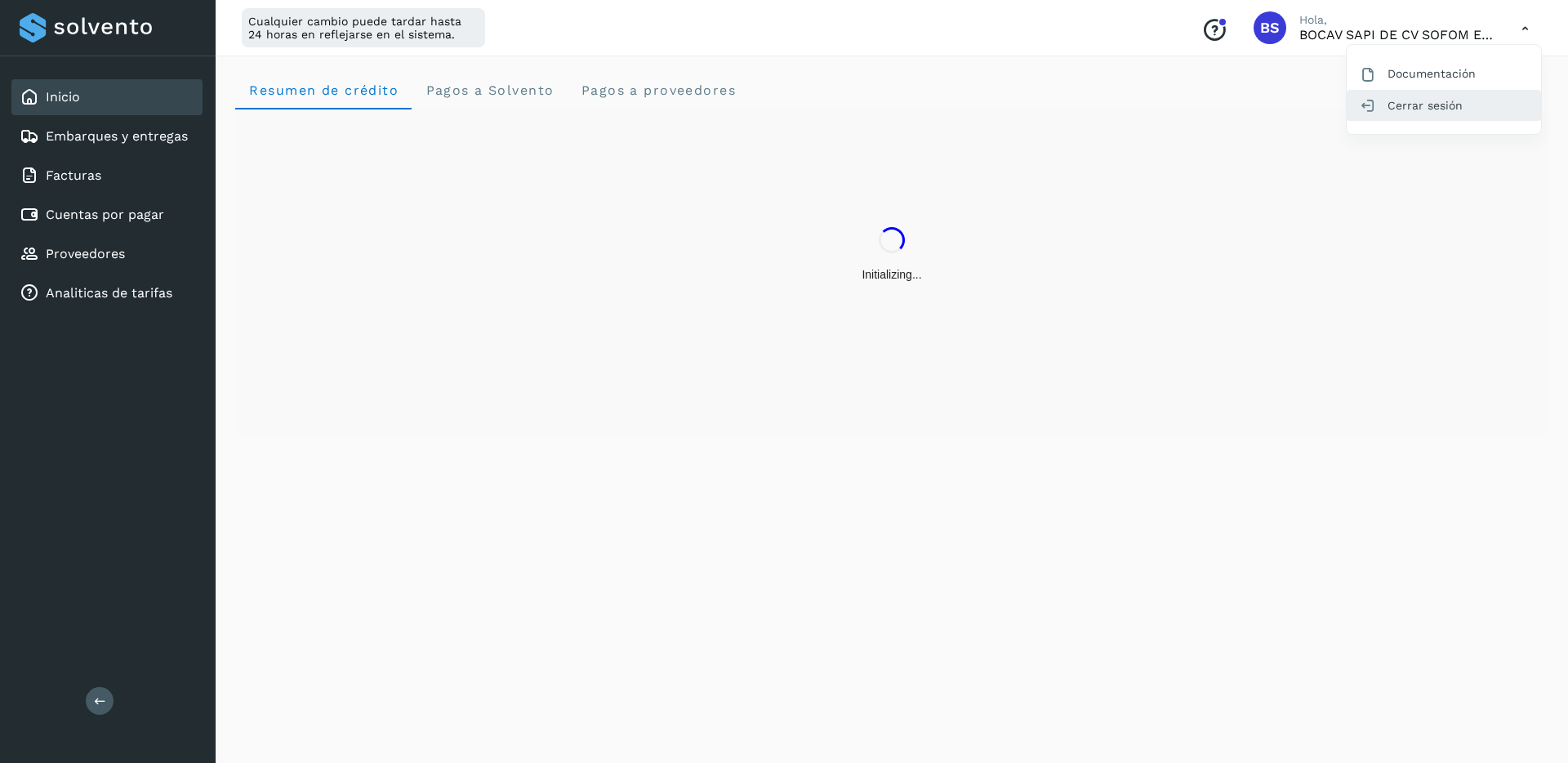 click on "Cerrar sesión" 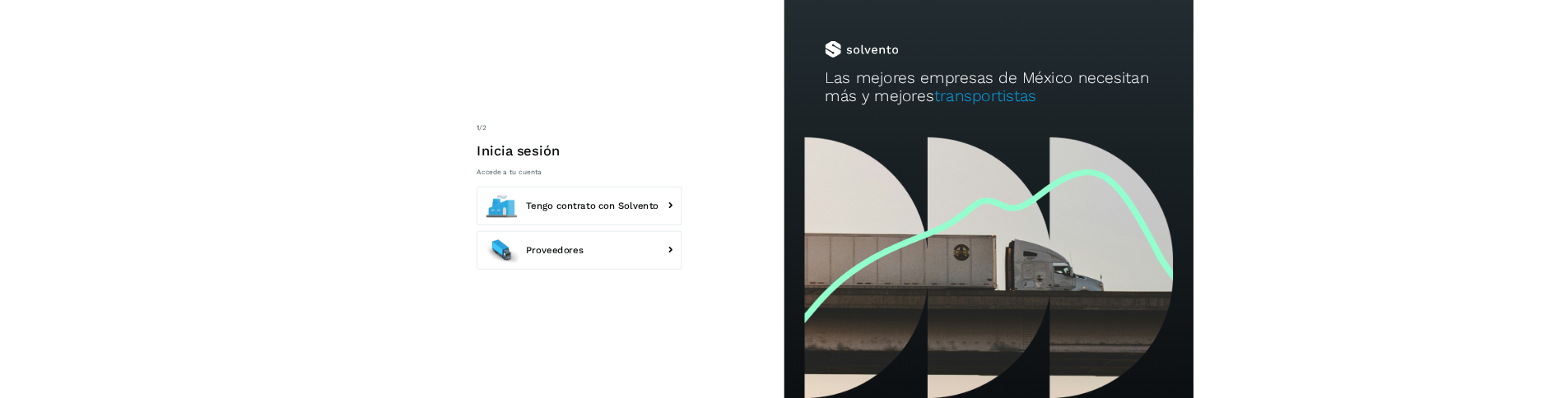 scroll, scrollTop: 0, scrollLeft: 0, axis: both 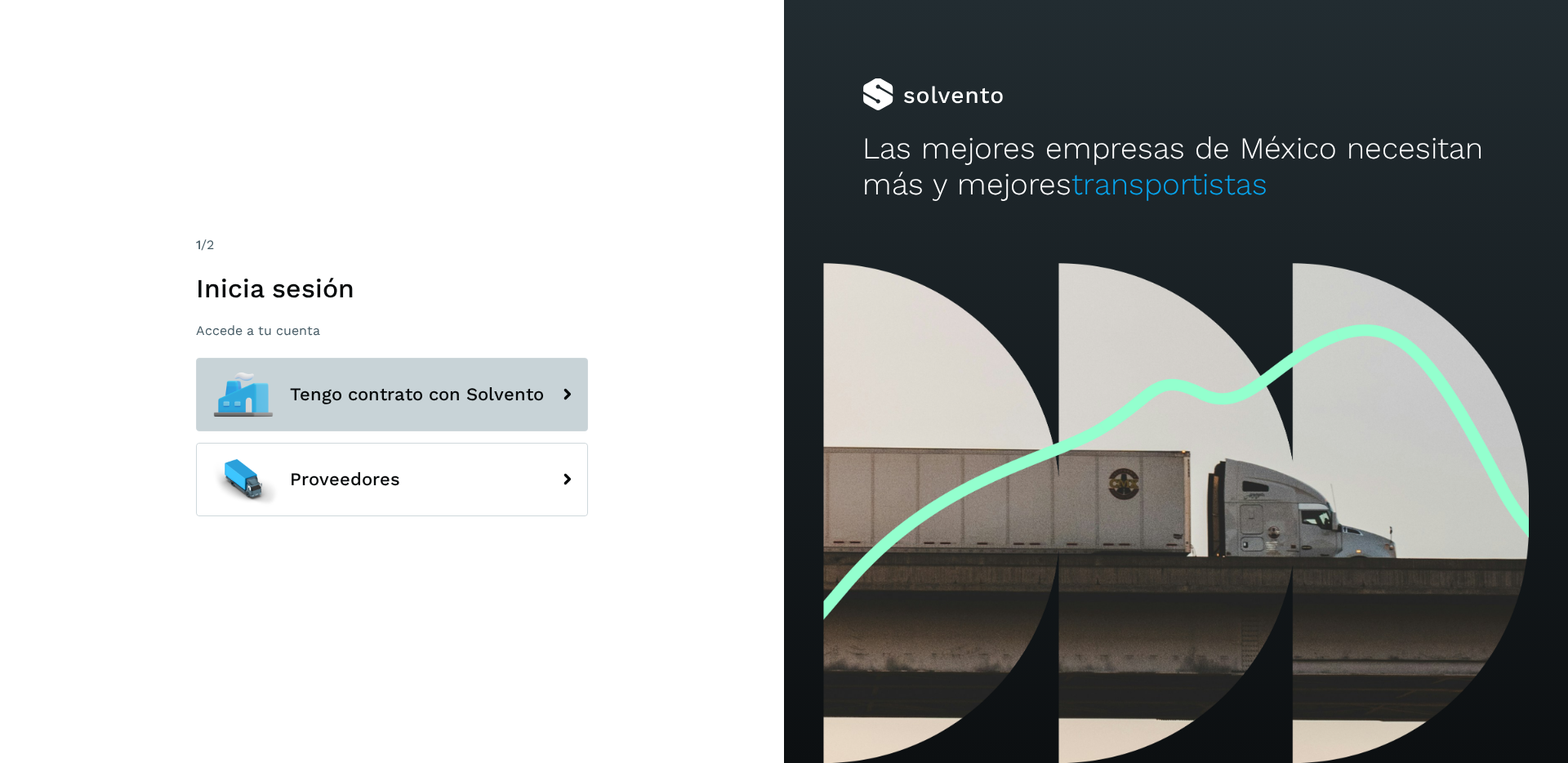 click on "Tengo contrato con Solvento" at bounding box center [392, 395] 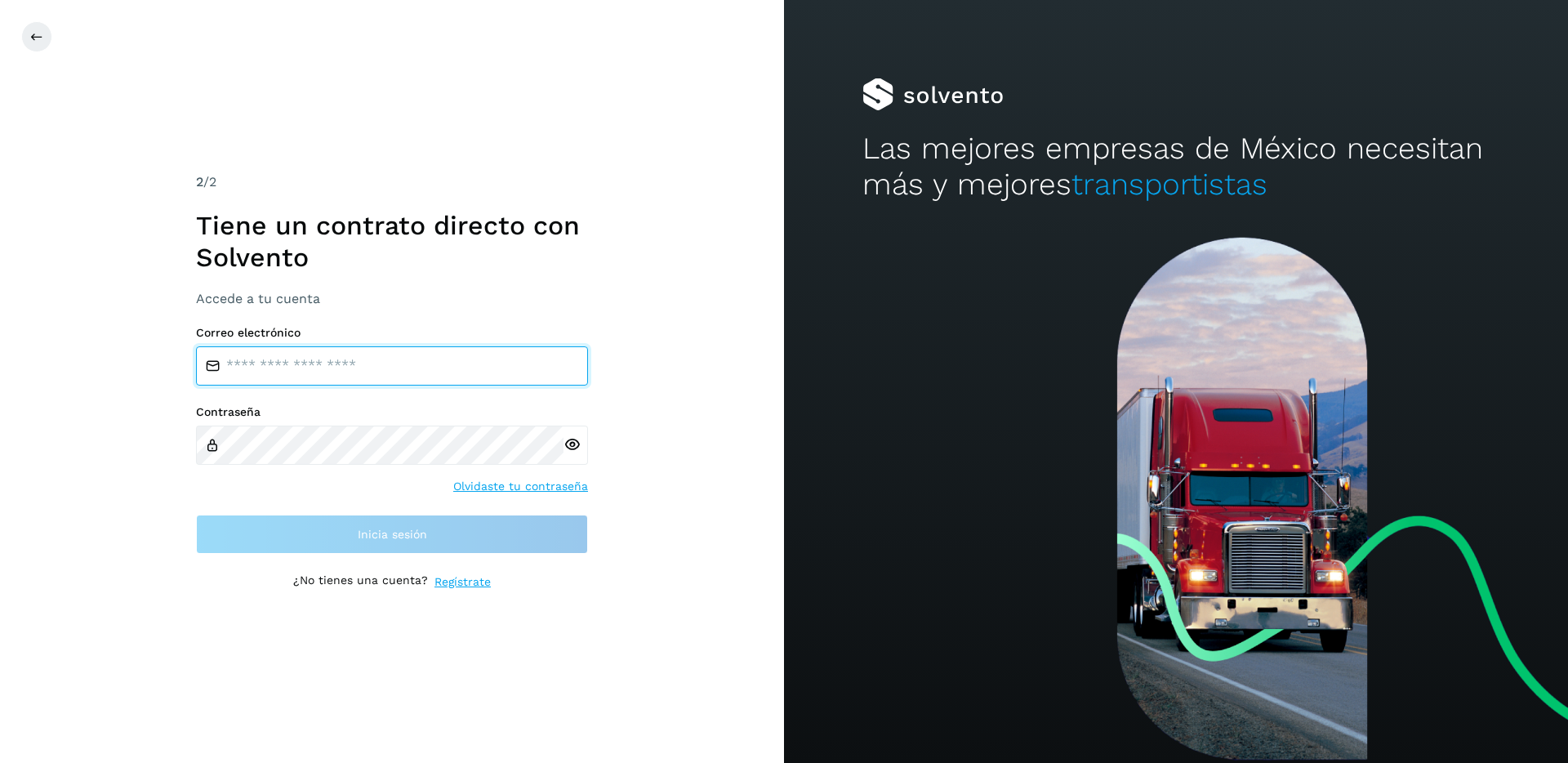 click at bounding box center [392, 366] 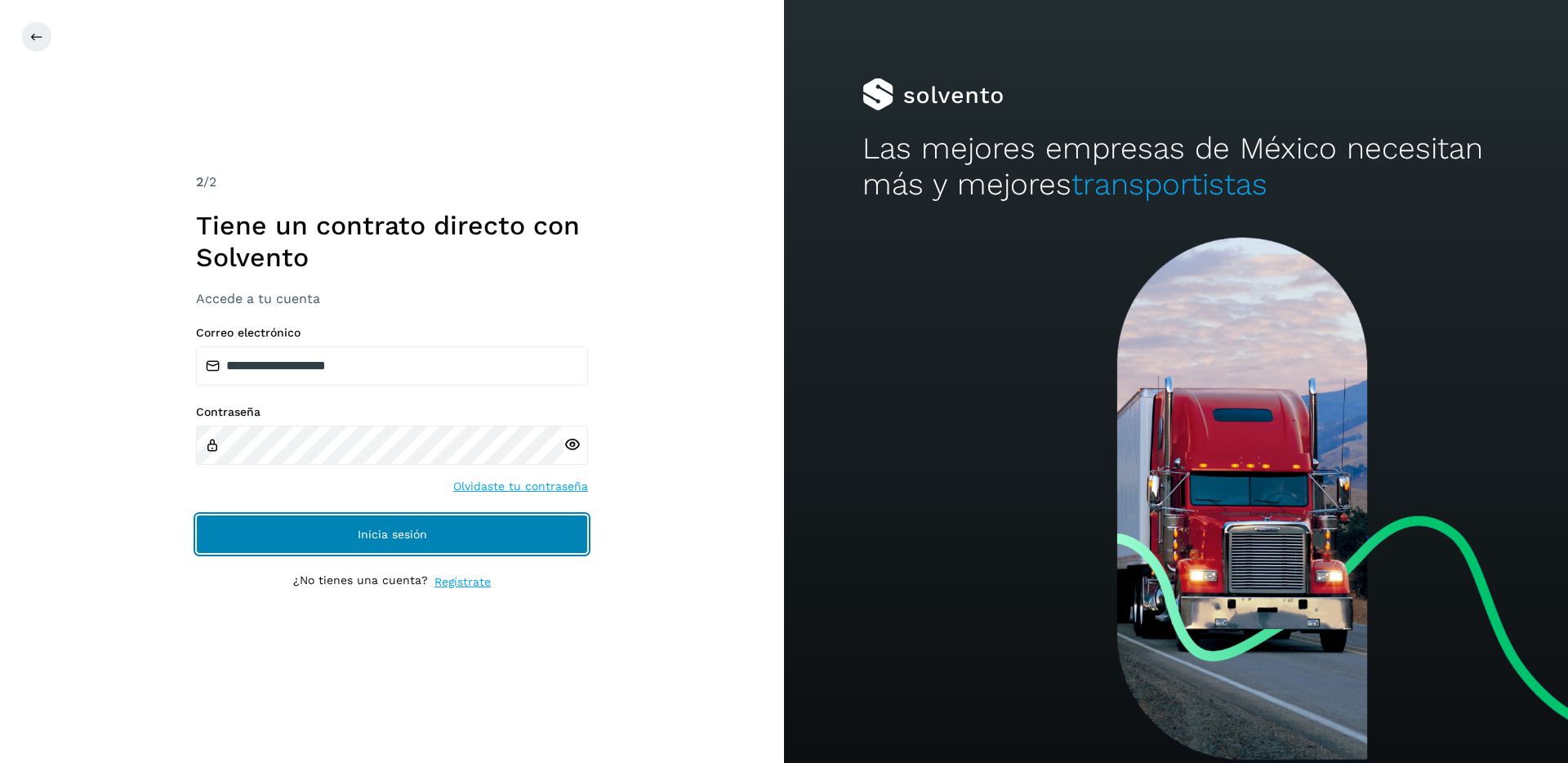 click on "Inicia sesión" at bounding box center [392, 534] 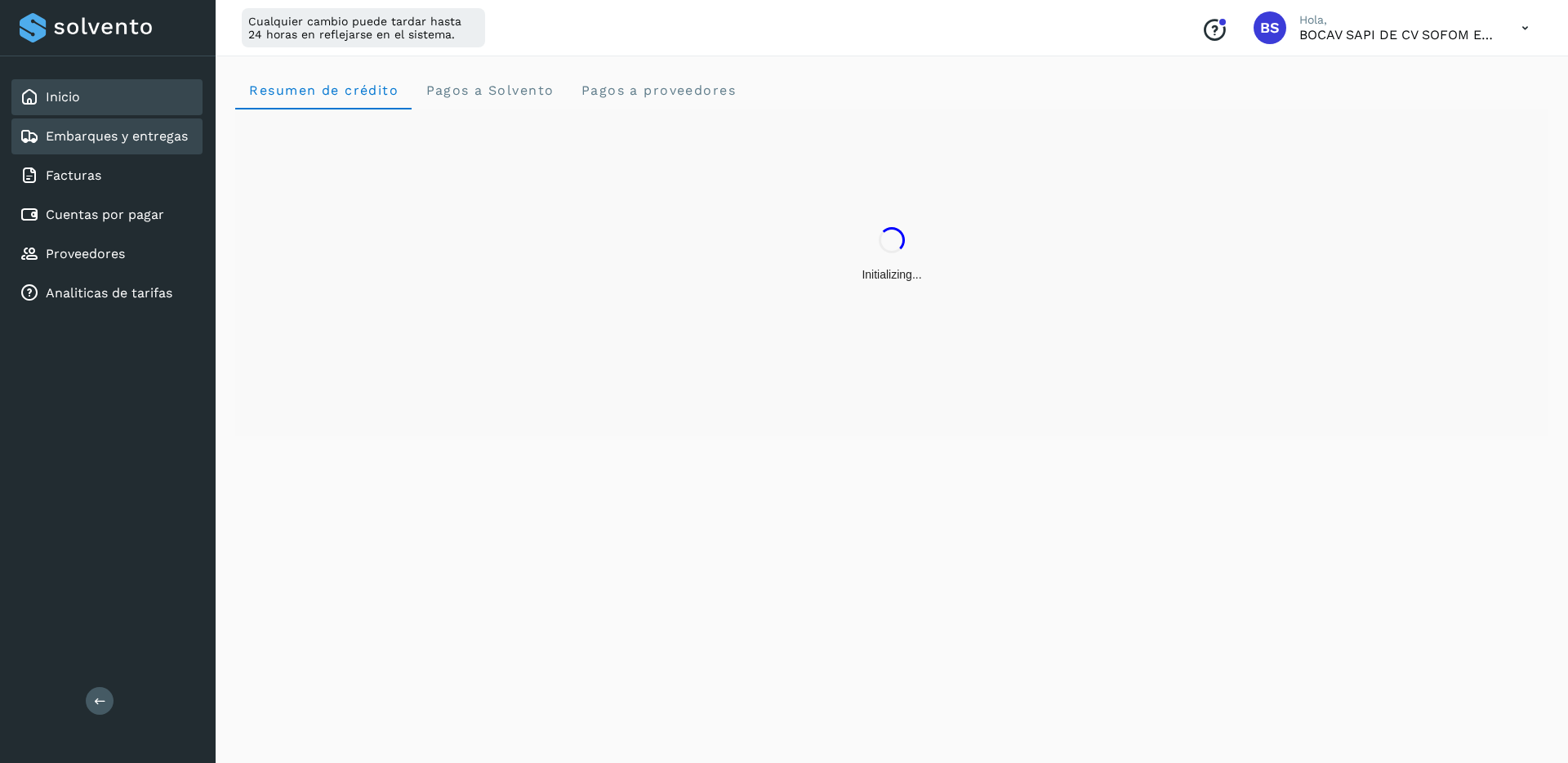 click on "Embarques y entregas" at bounding box center (117, 136) 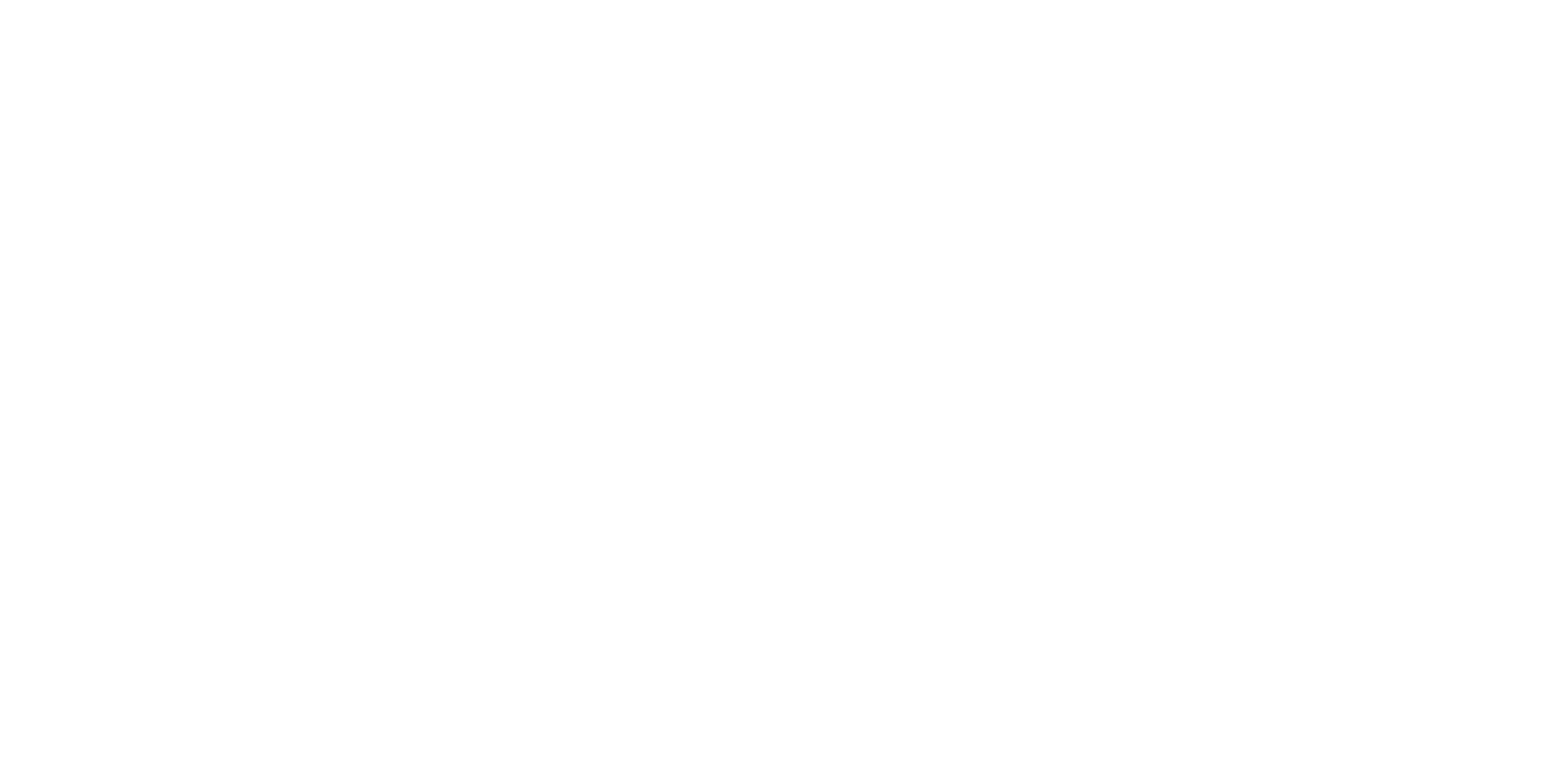 scroll, scrollTop: 0, scrollLeft: 0, axis: both 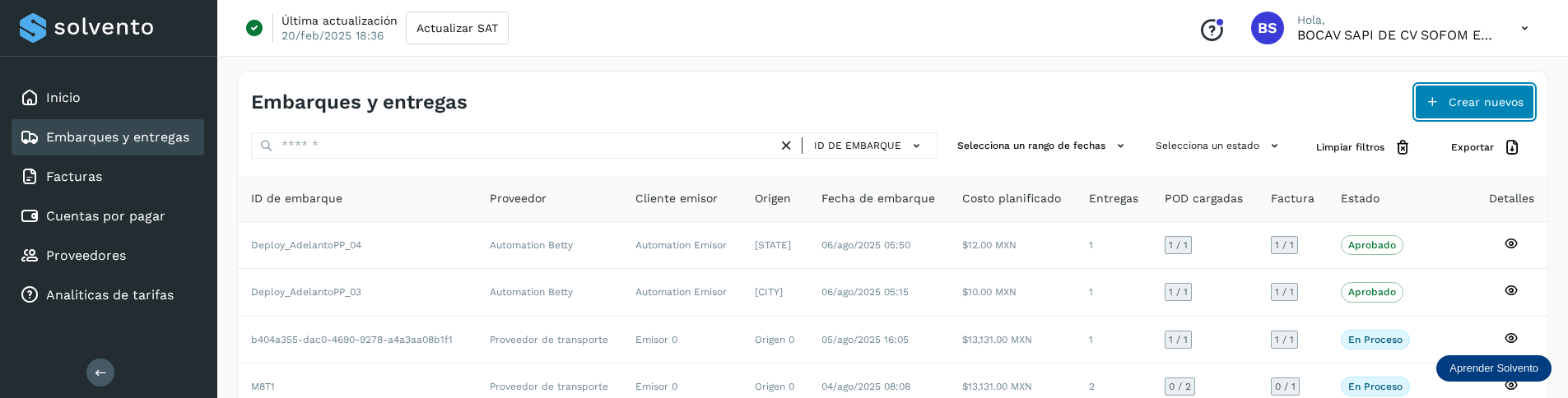 click on "Crear nuevos" 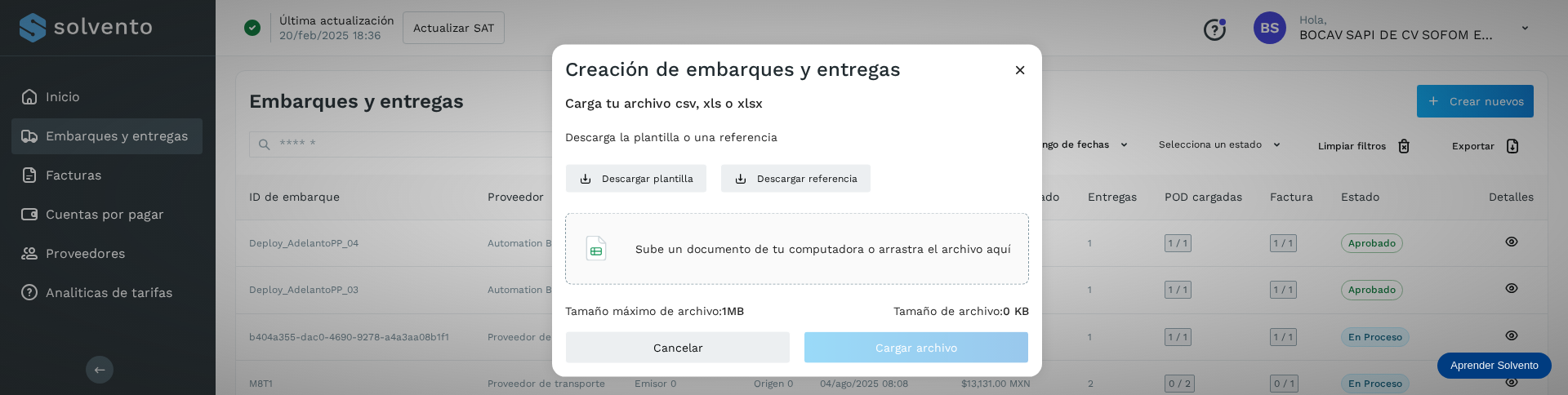 click on "Sube un documento de tu computadora o arrastra el archivo aquí" 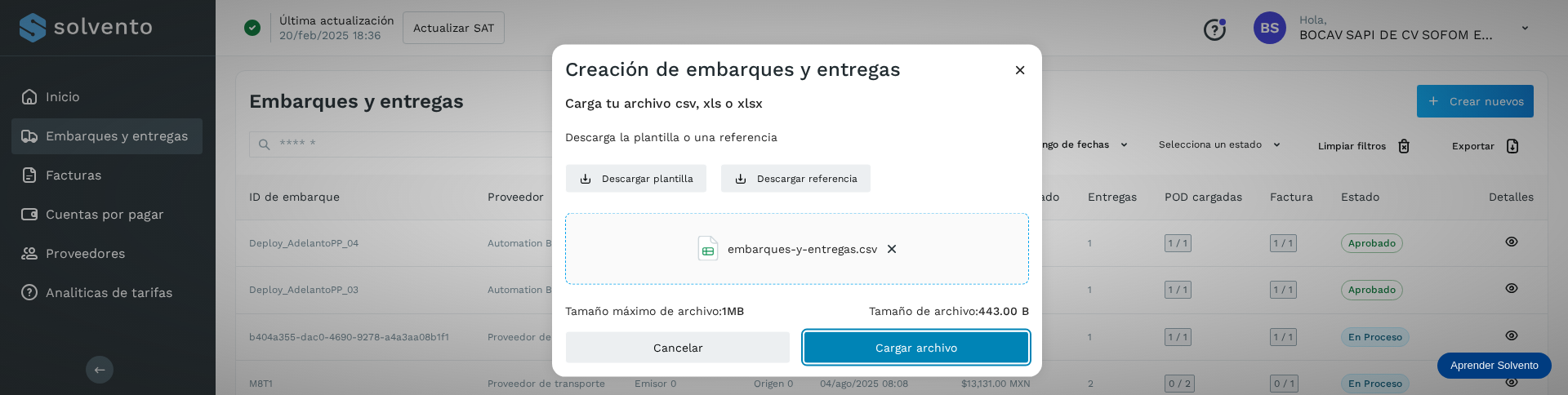 click on "Cargar archivo" 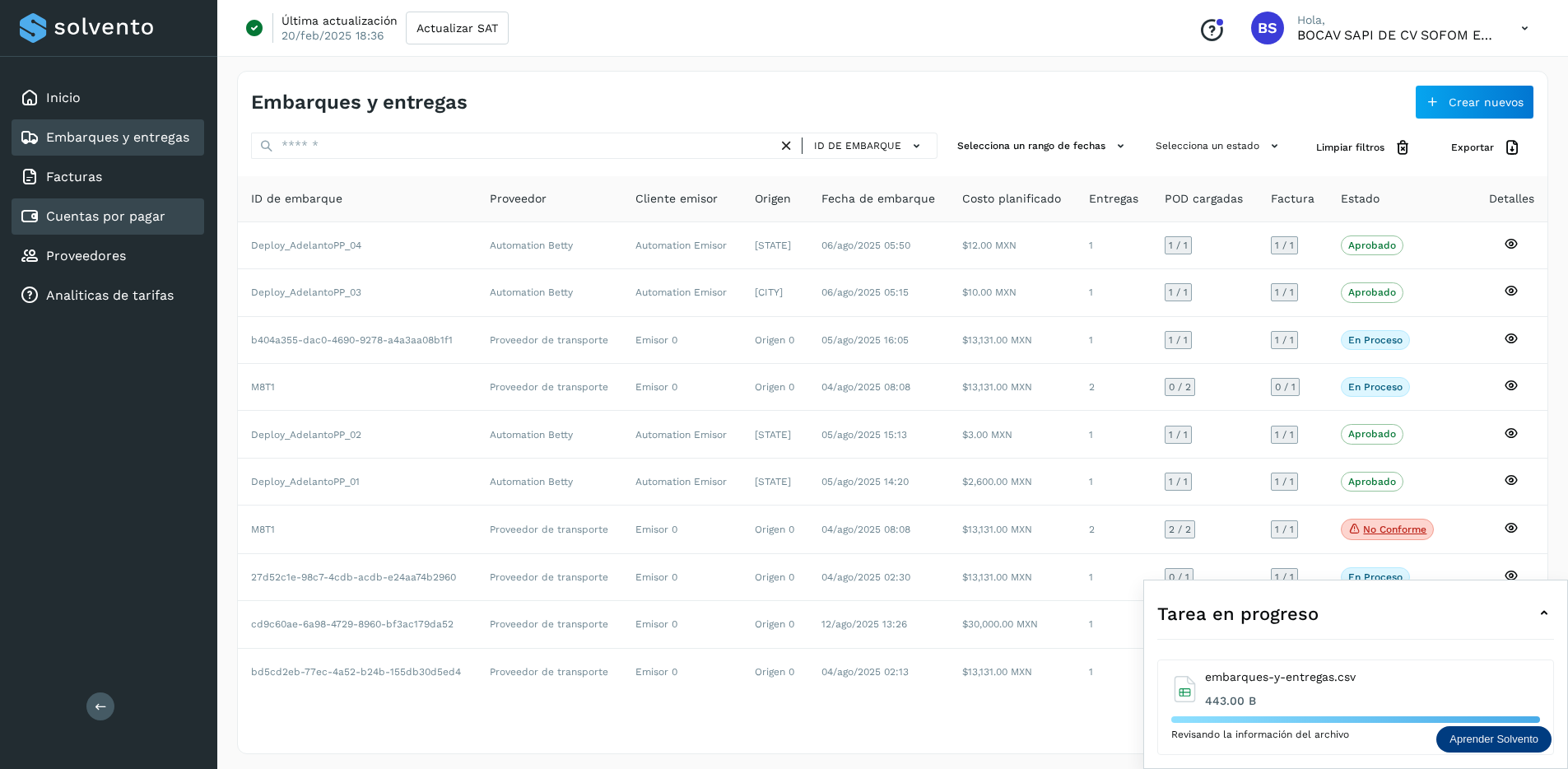 click on "Cuentas por pagar" at bounding box center [105, 216] 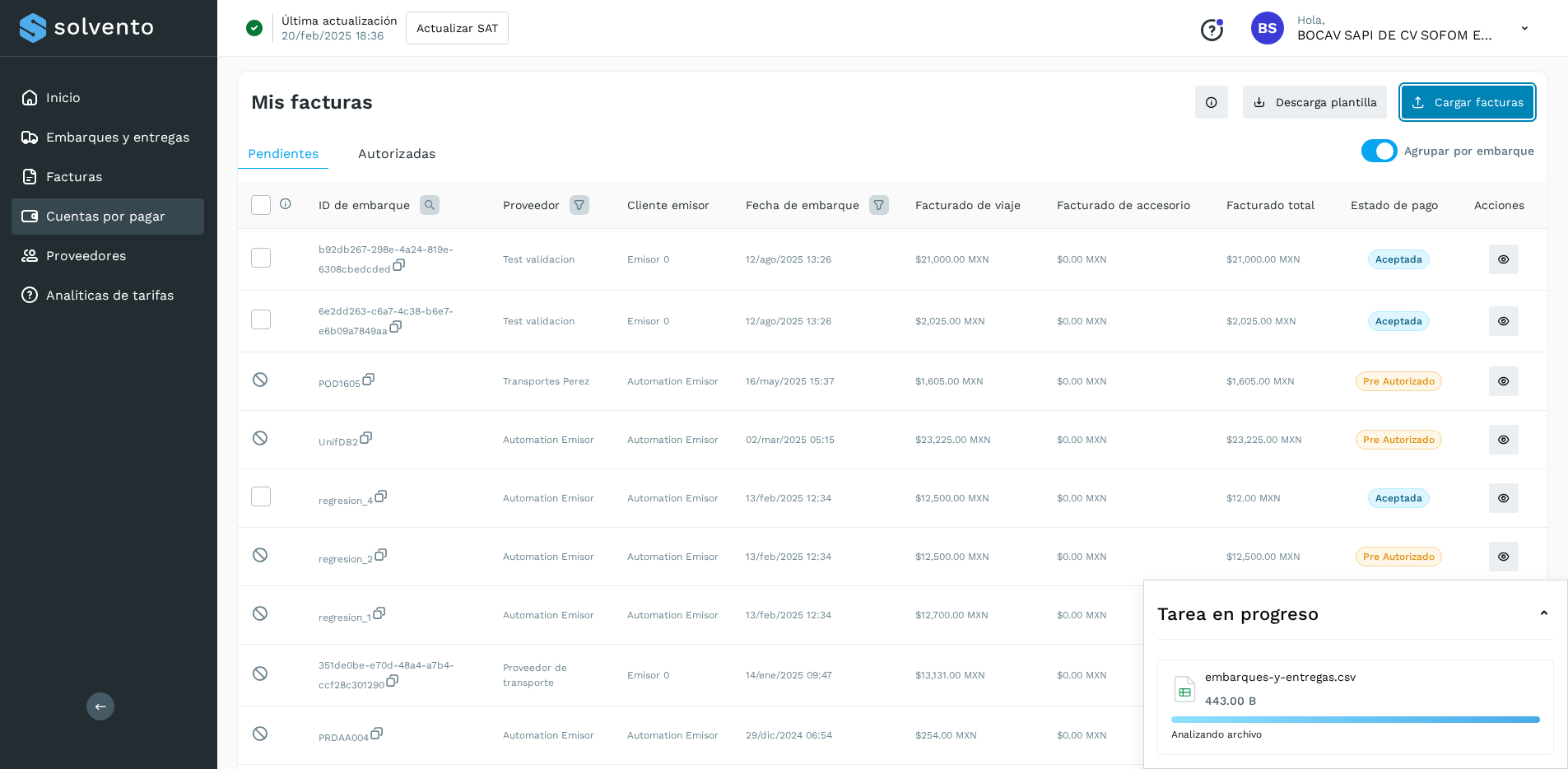 click on "Cargar facturas" 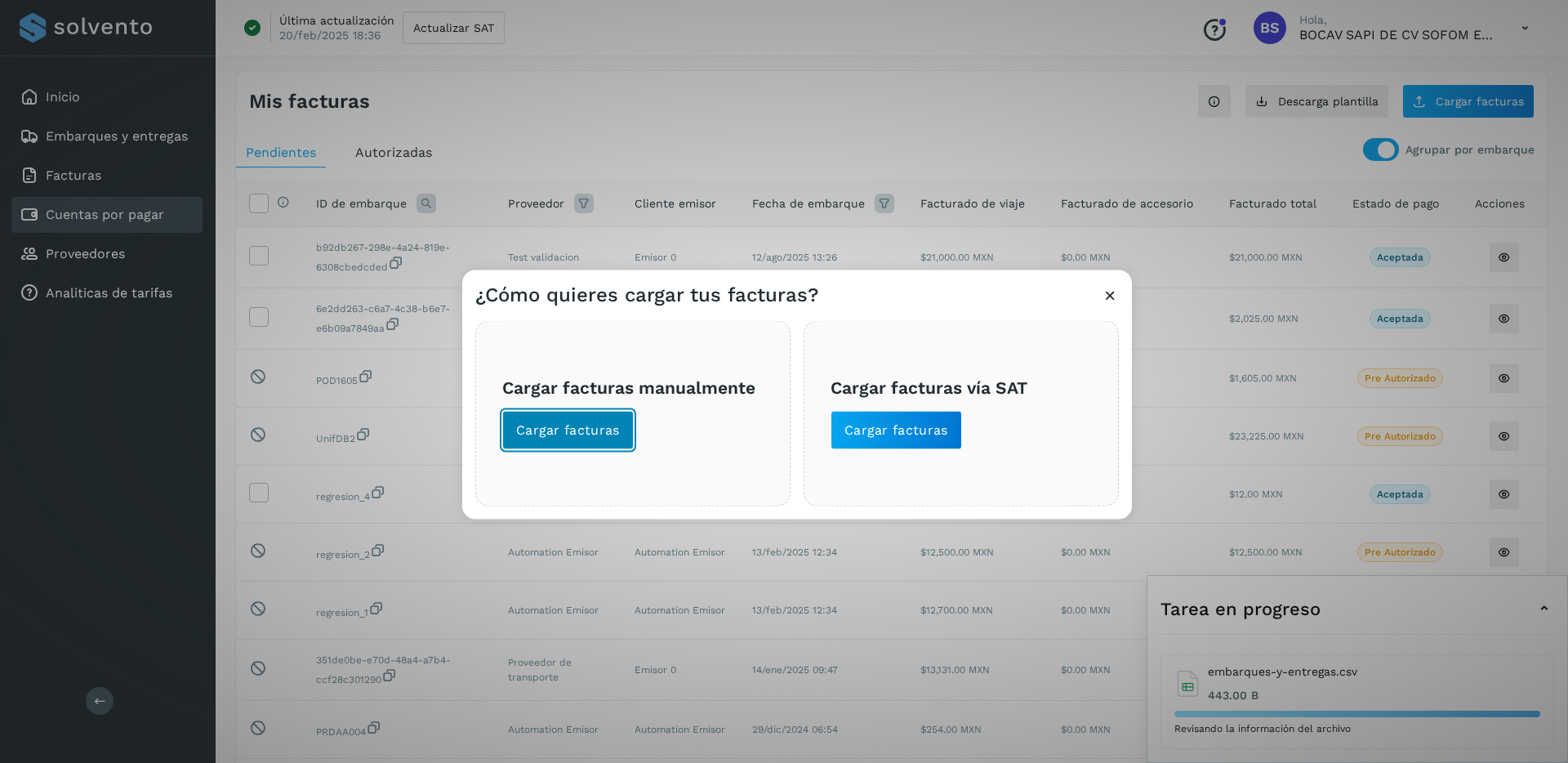 click on "Cargar facturas" 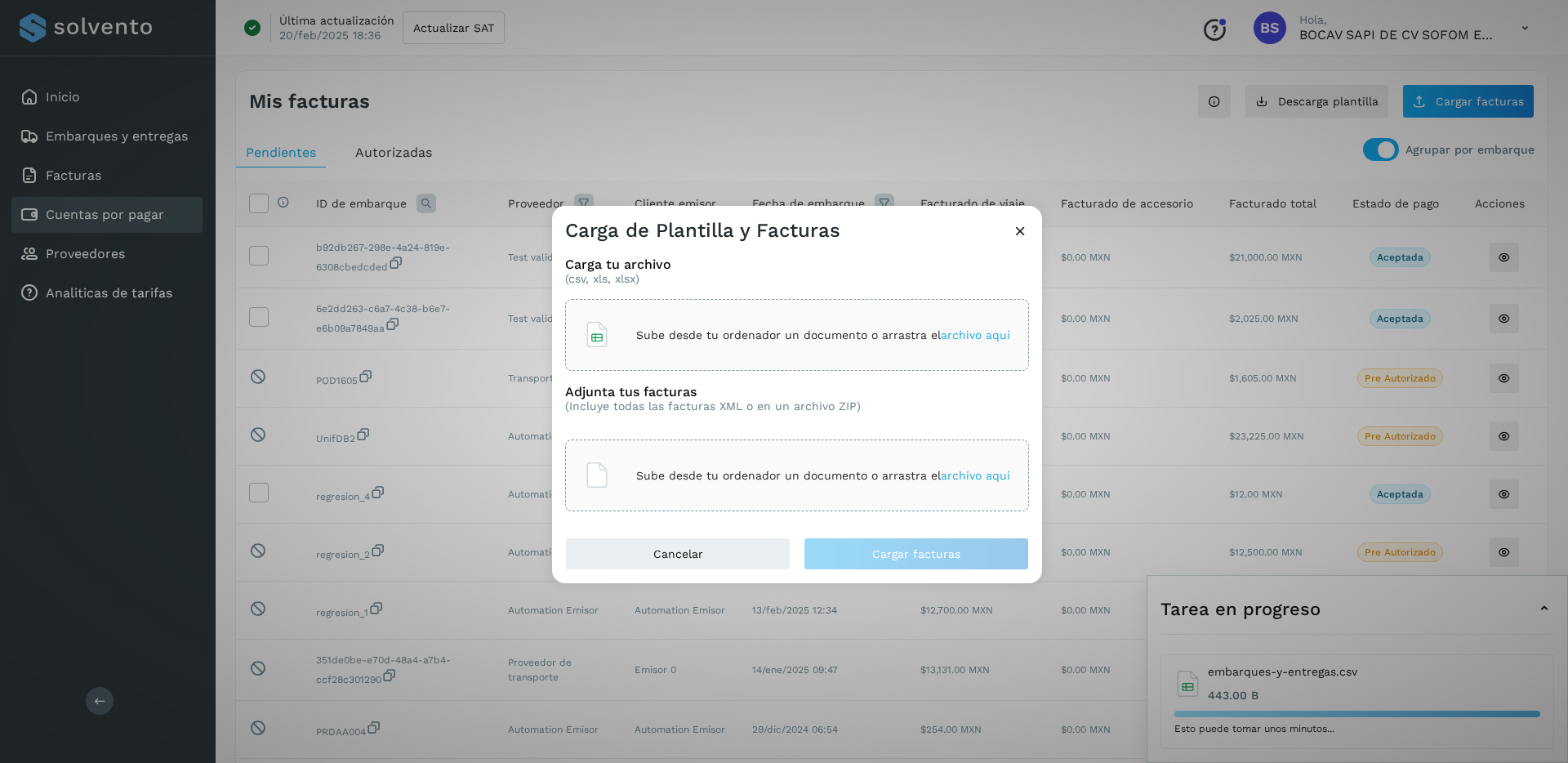 click on "Sube desde tu ordenador un documento o arrastra el  archivo aquí" at bounding box center (797, 335) 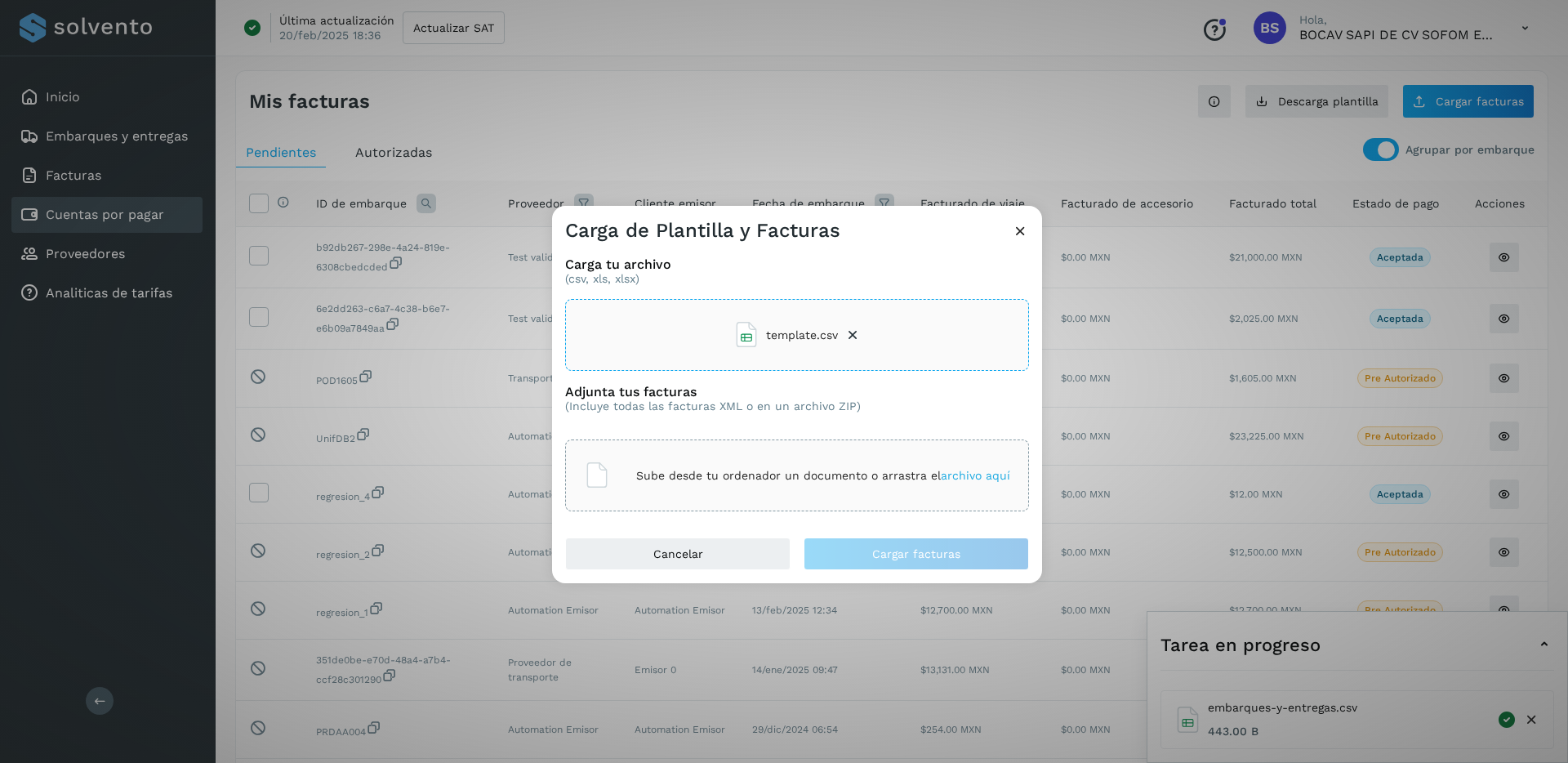 click on "Sube desde tu ordenador un documento o arrastra el  archivo aquí" 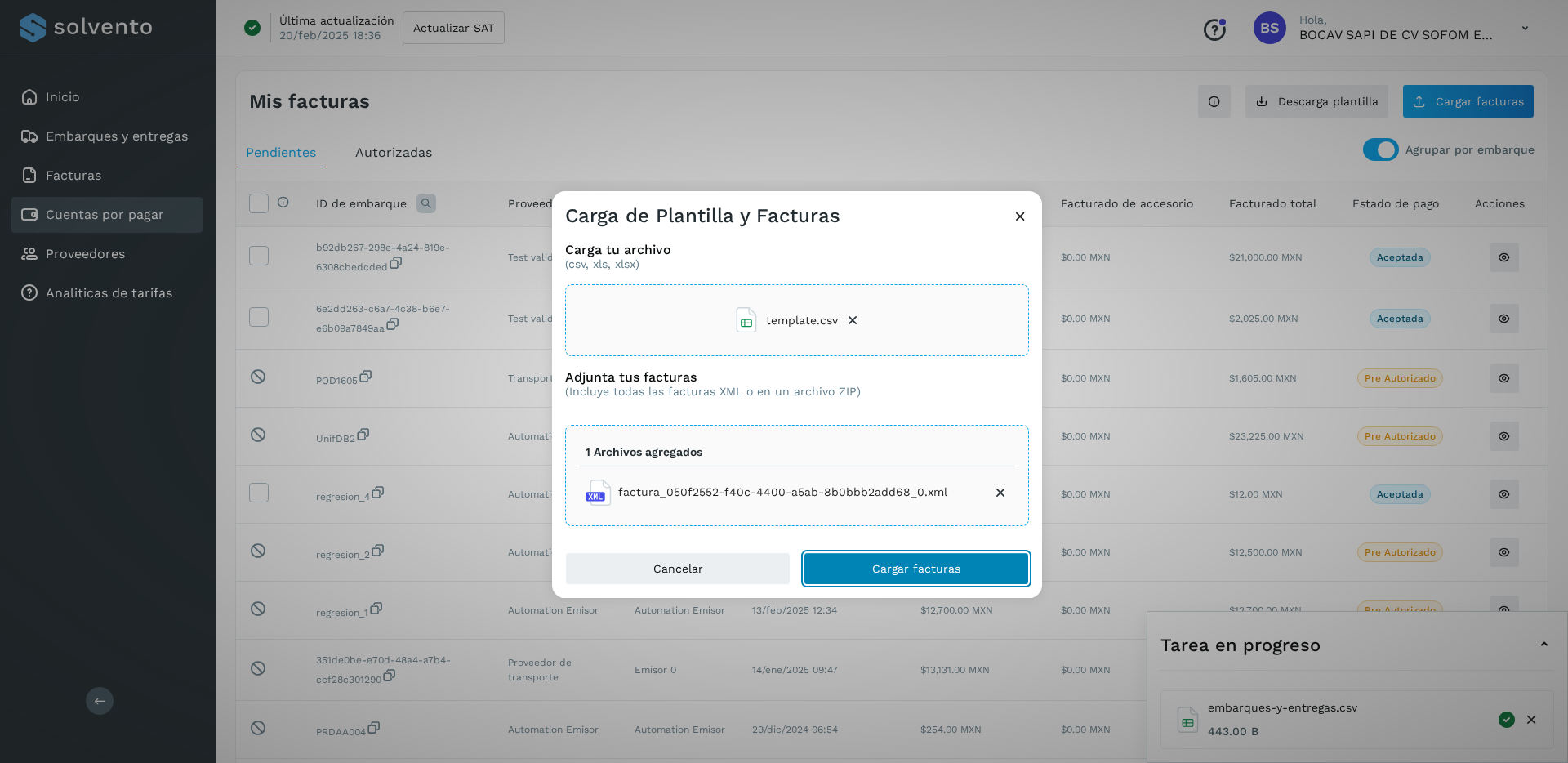 click on "Cargar facturas" 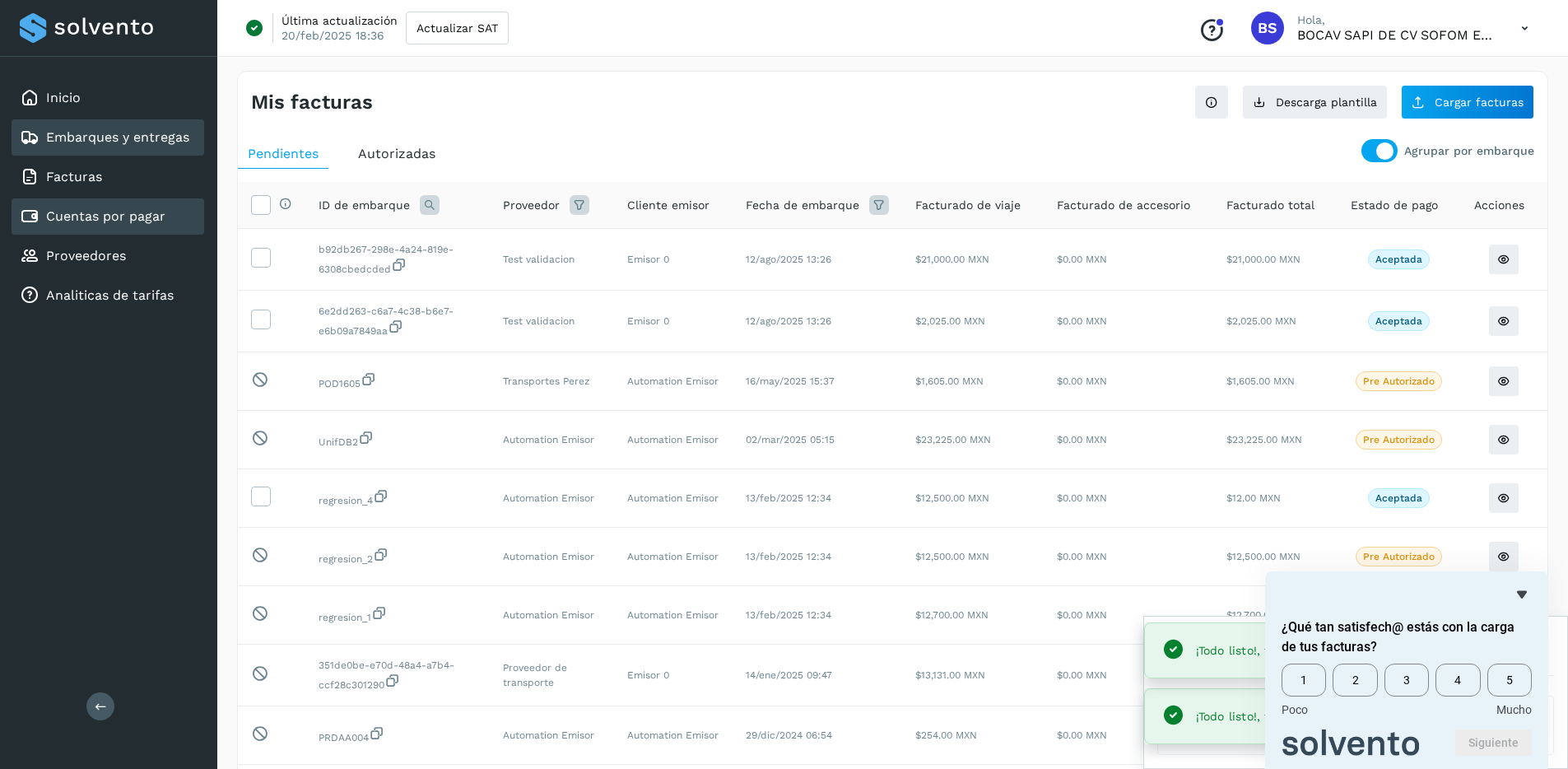click on "Embarques y entregas" at bounding box center (118, 137) 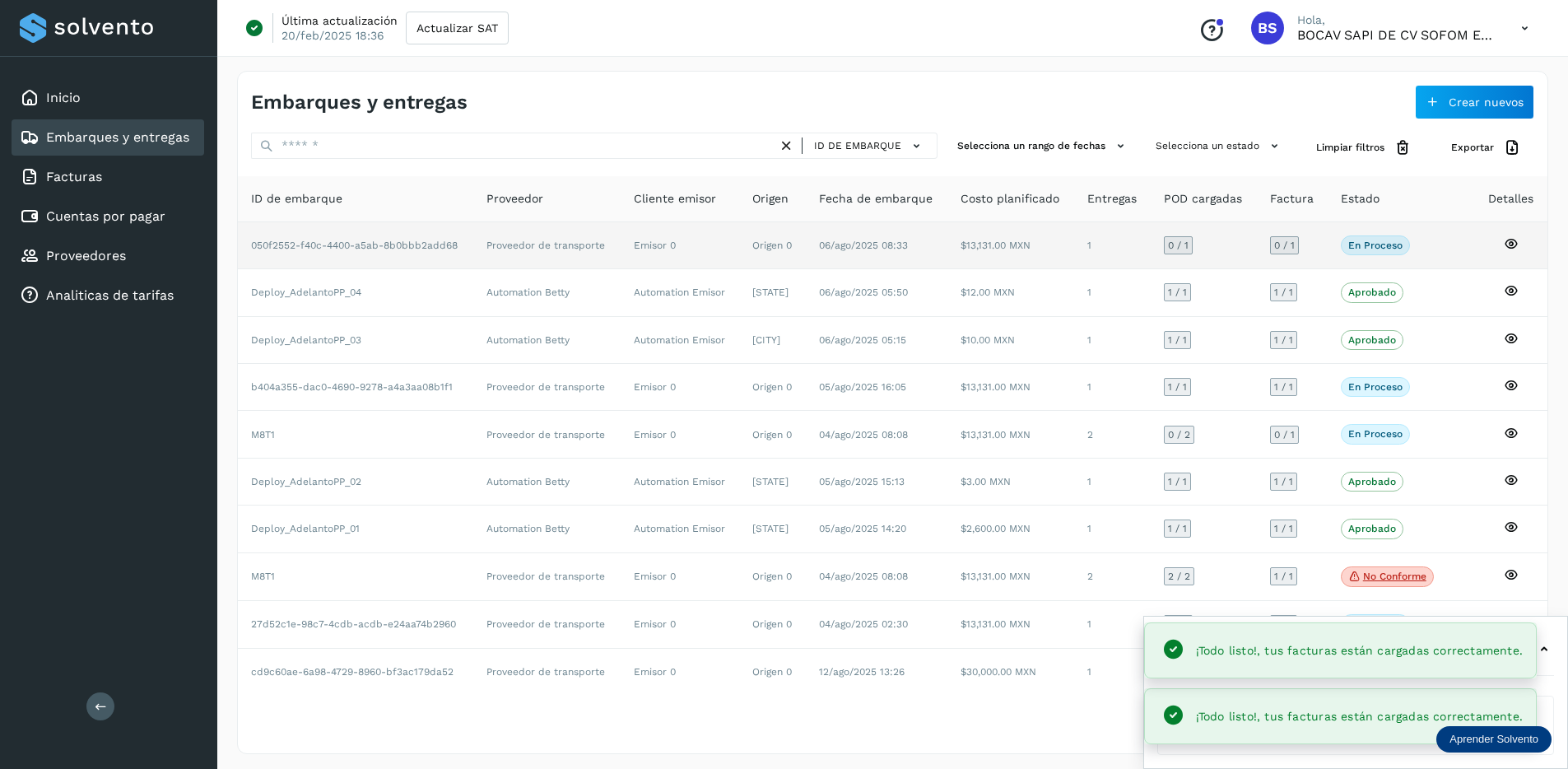 click 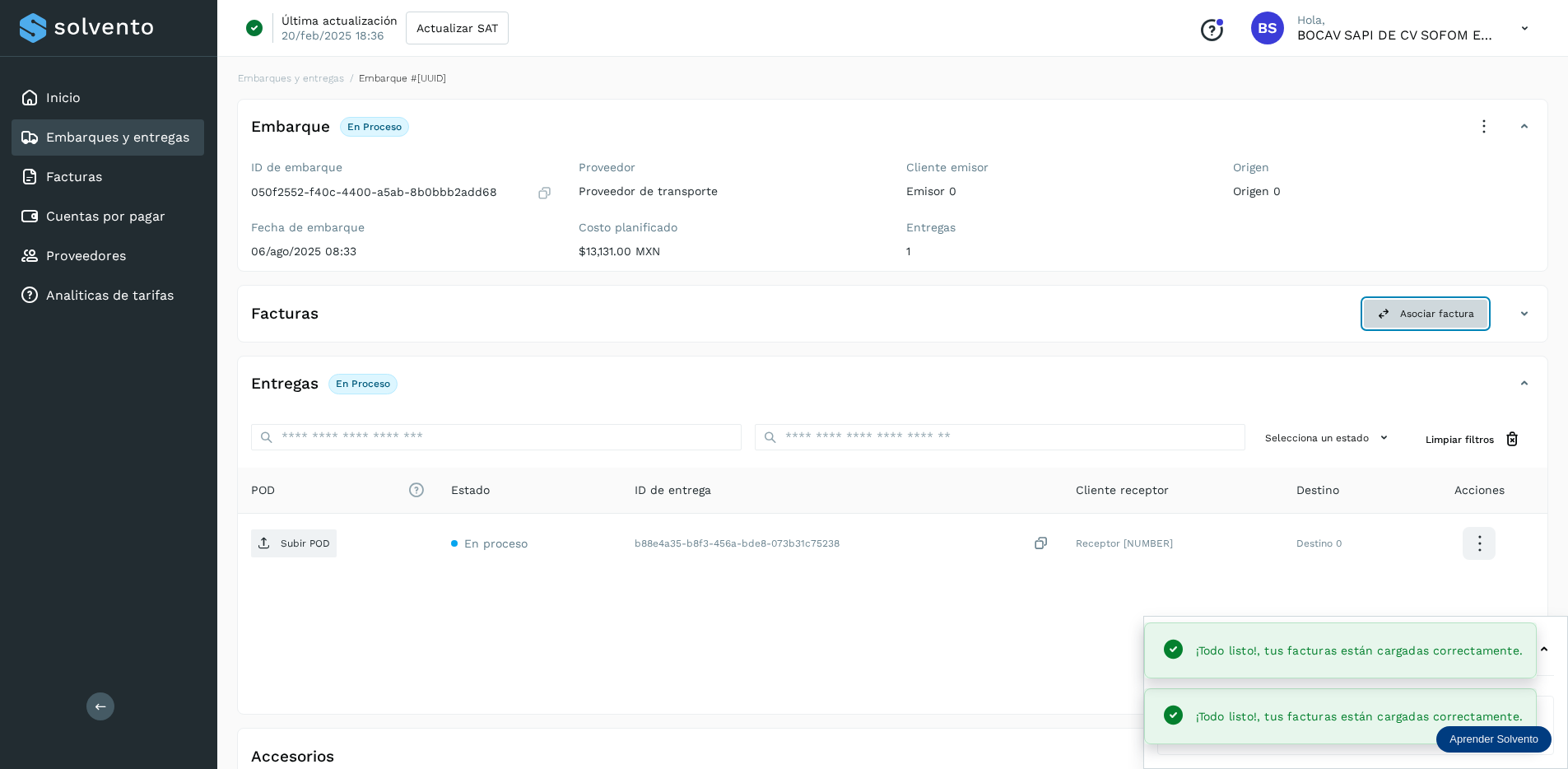 click on "Asociar factura" at bounding box center (1426, 314) 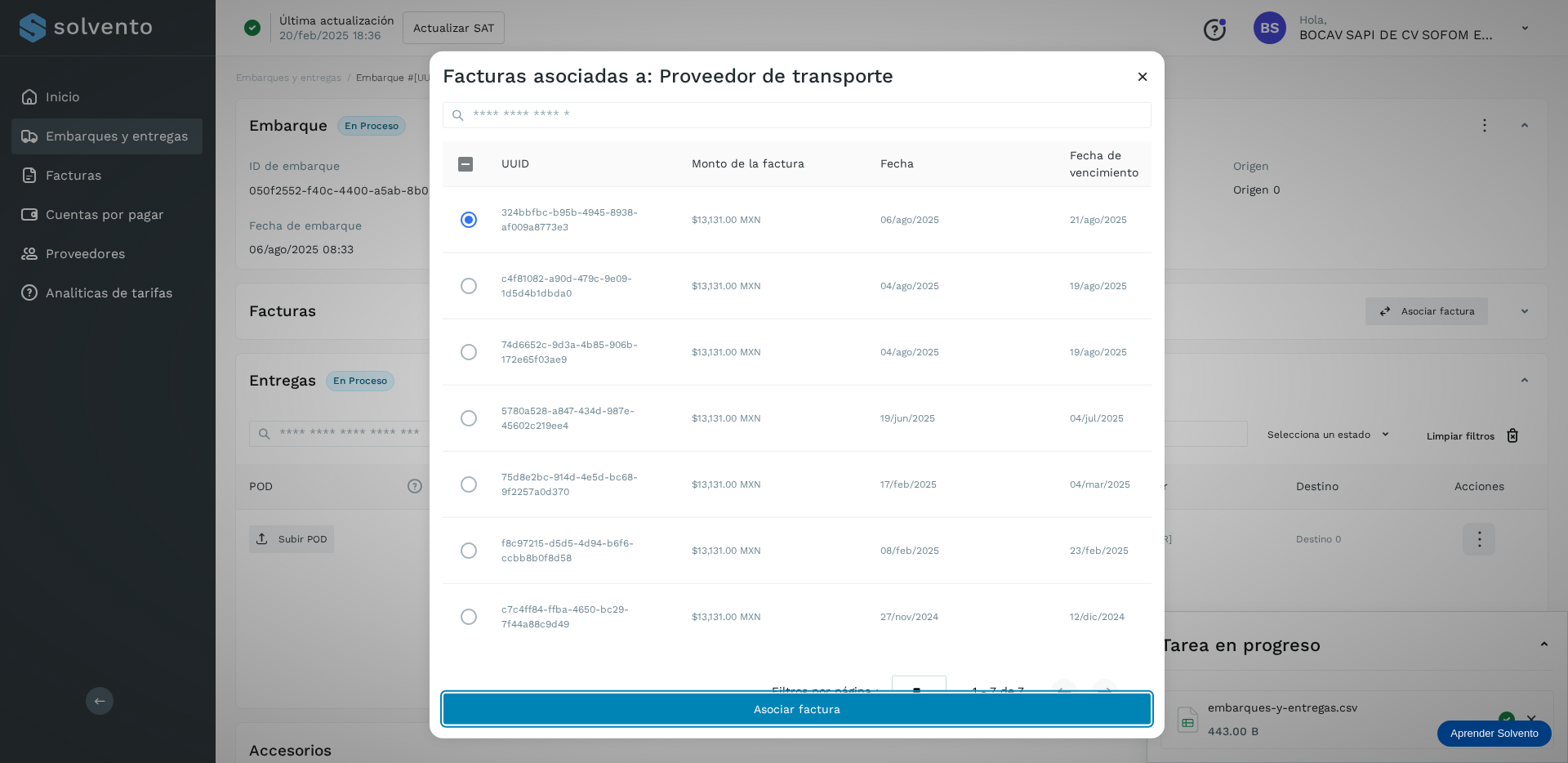 click on "Asociar factura" 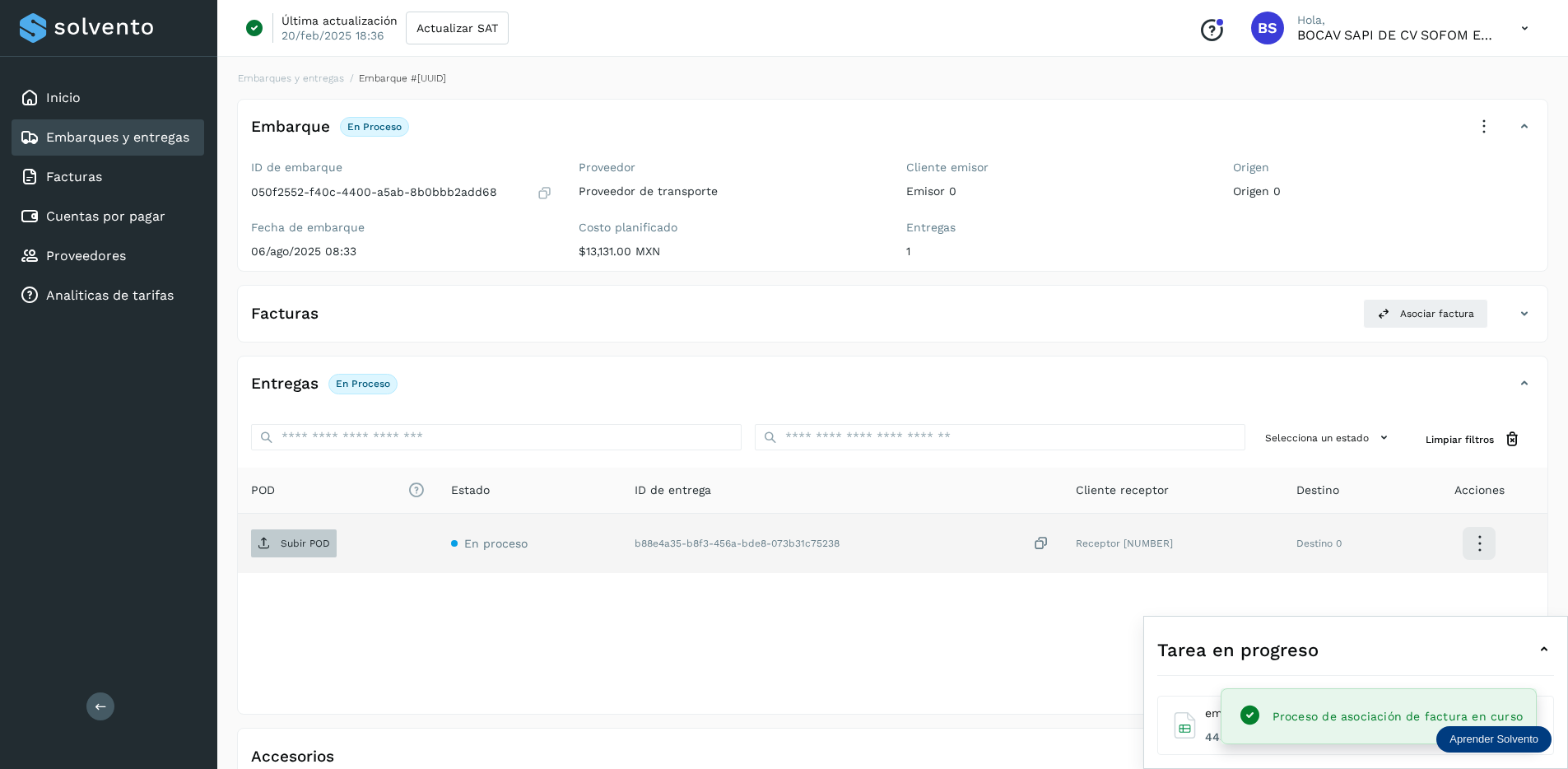 click on "Subir POD" at bounding box center (305, 543) 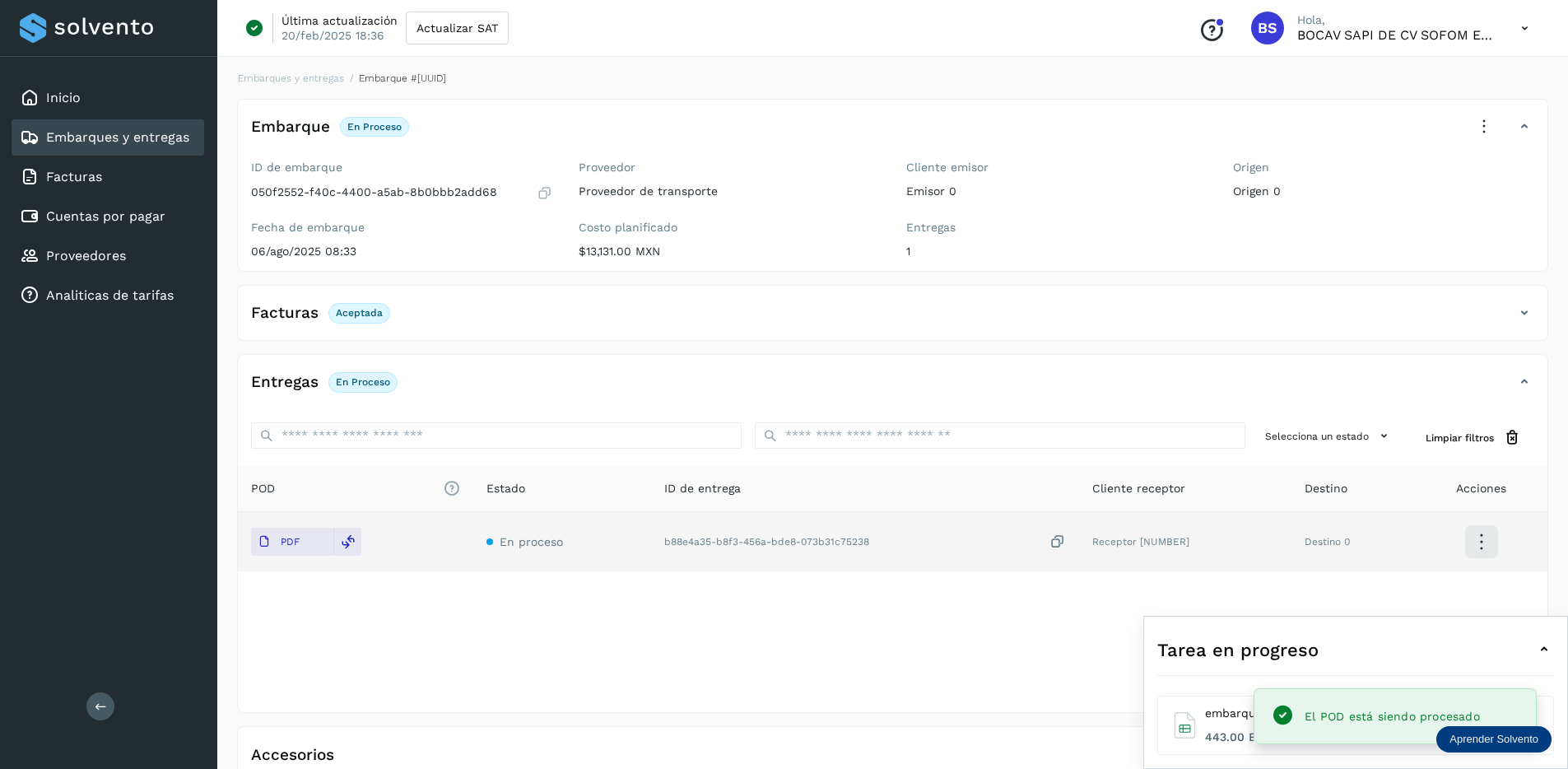 click at bounding box center (1484, 127) 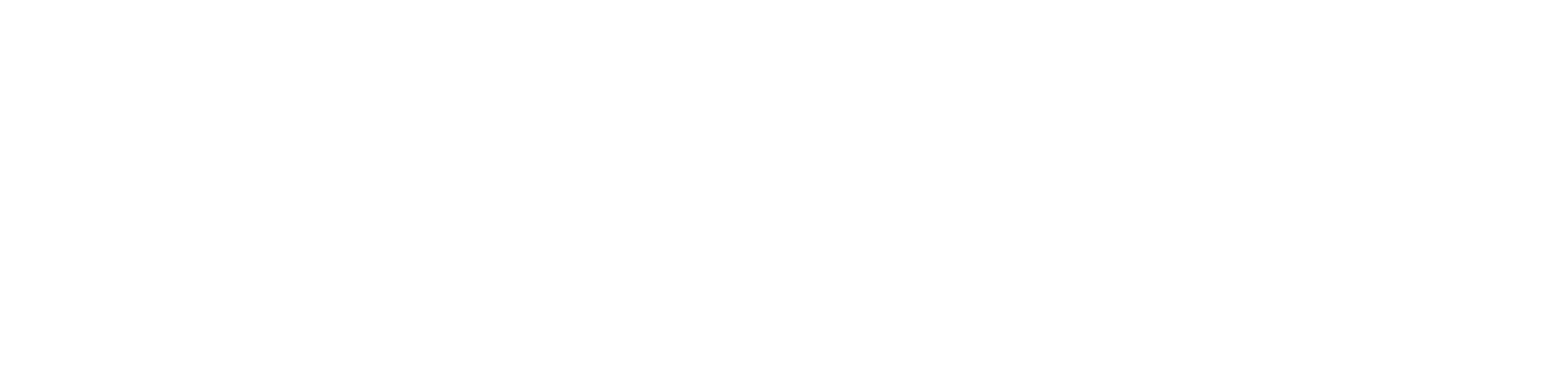 scroll, scrollTop: 0, scrollLeft: 0, axis: both 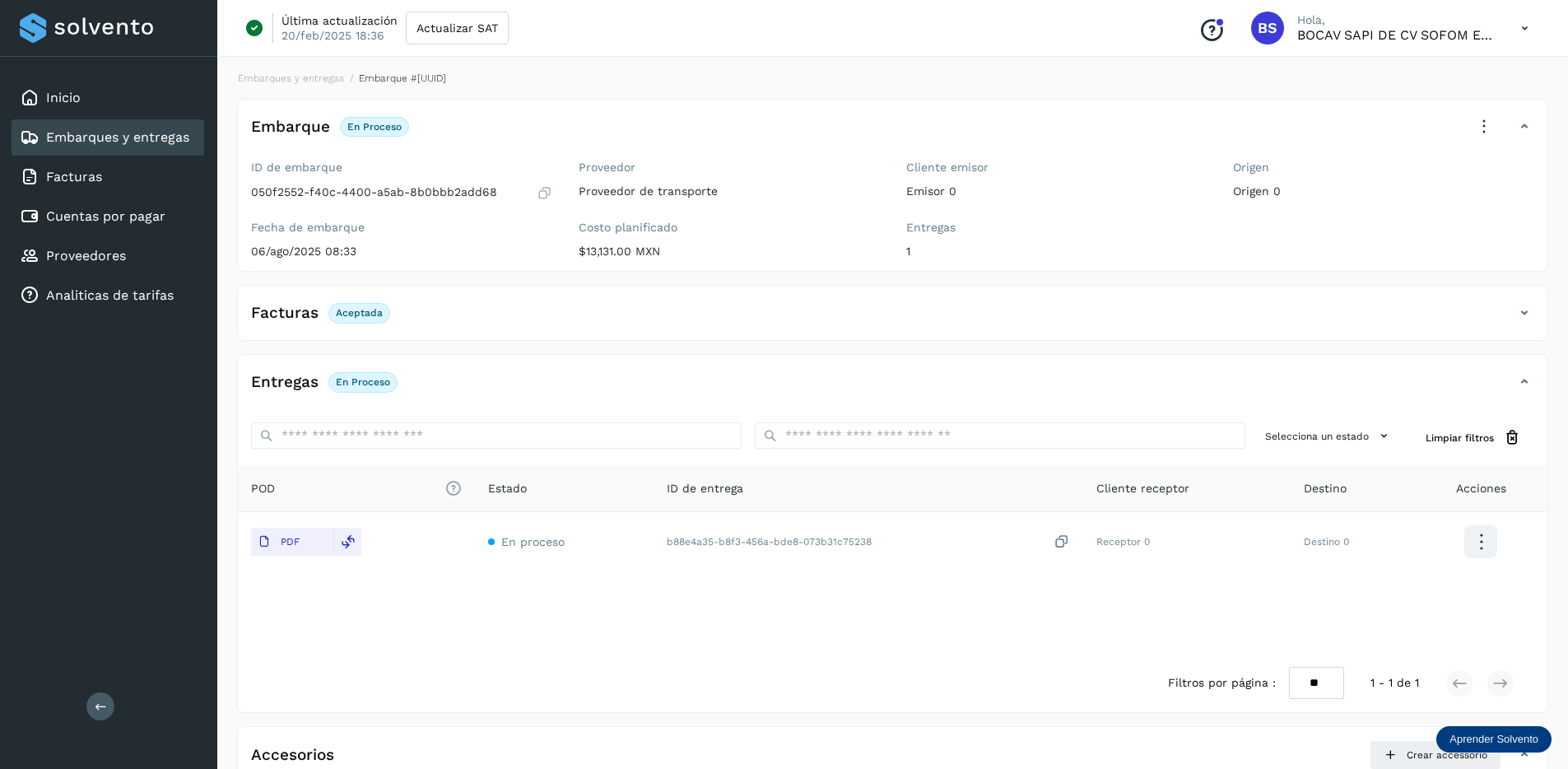 click at bounding box center (544, 193) 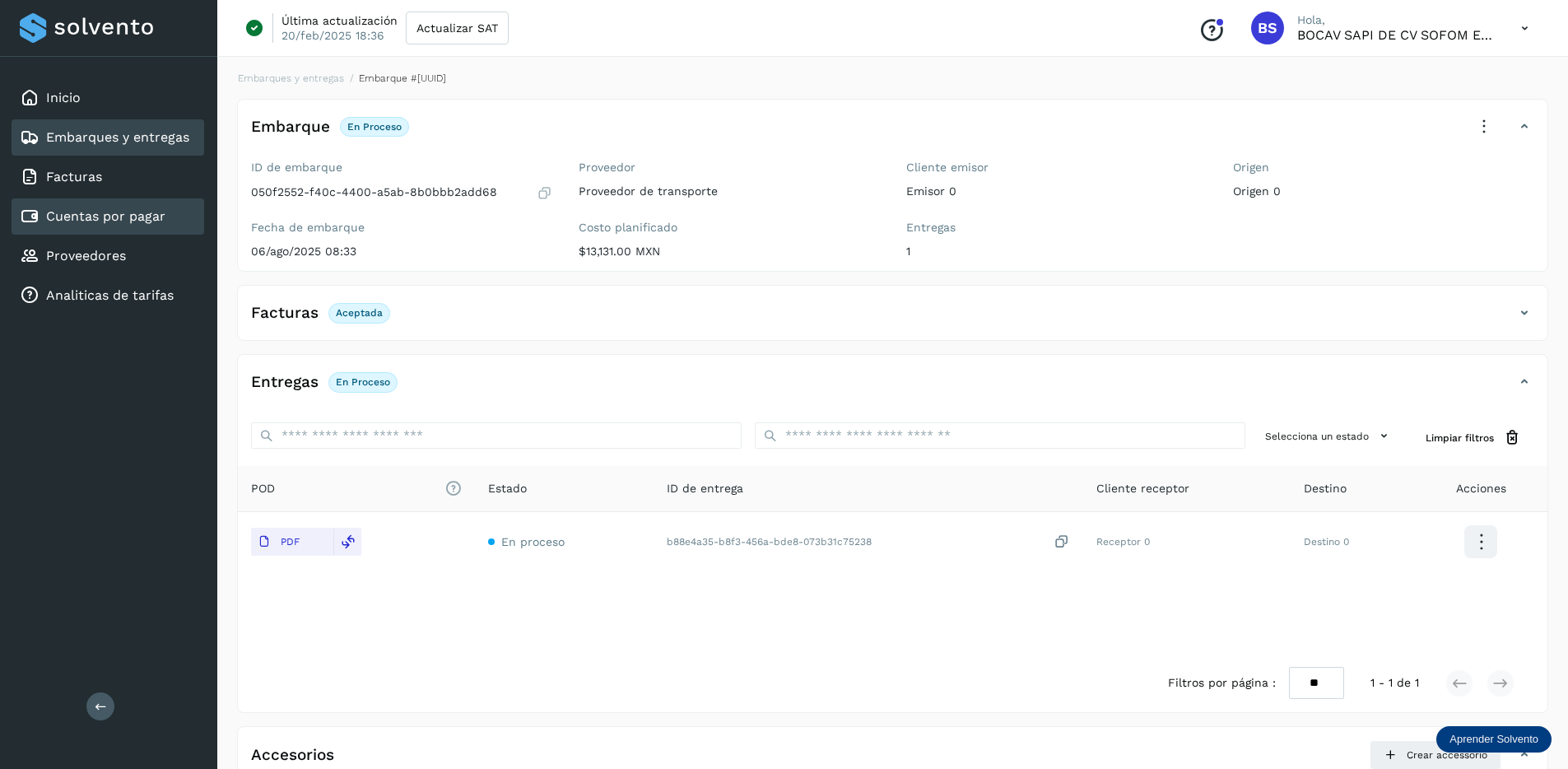 click on "Cuentas por pagar" at bounding box center [105, 216] 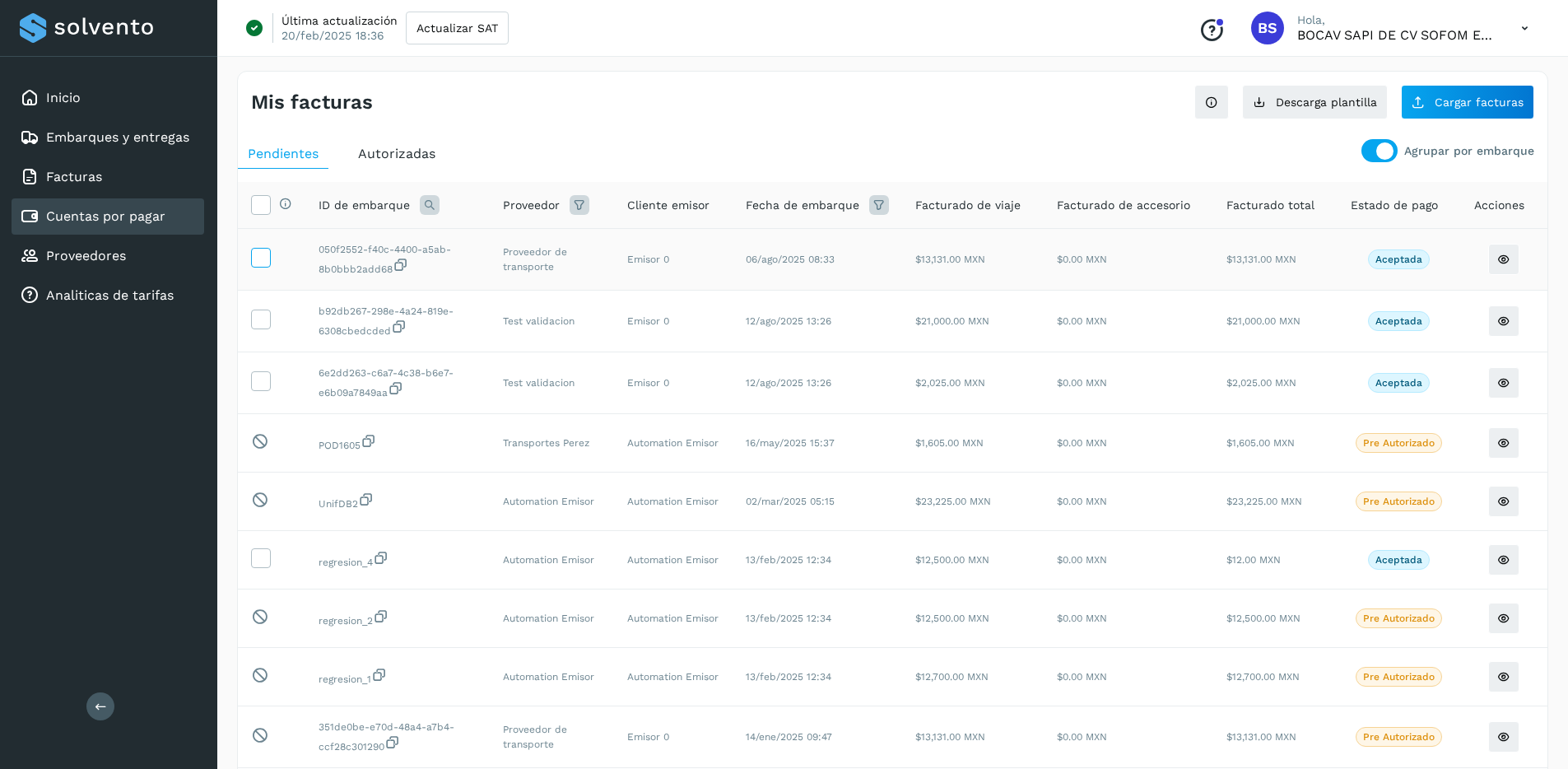 click at bounding box center (260, 256) 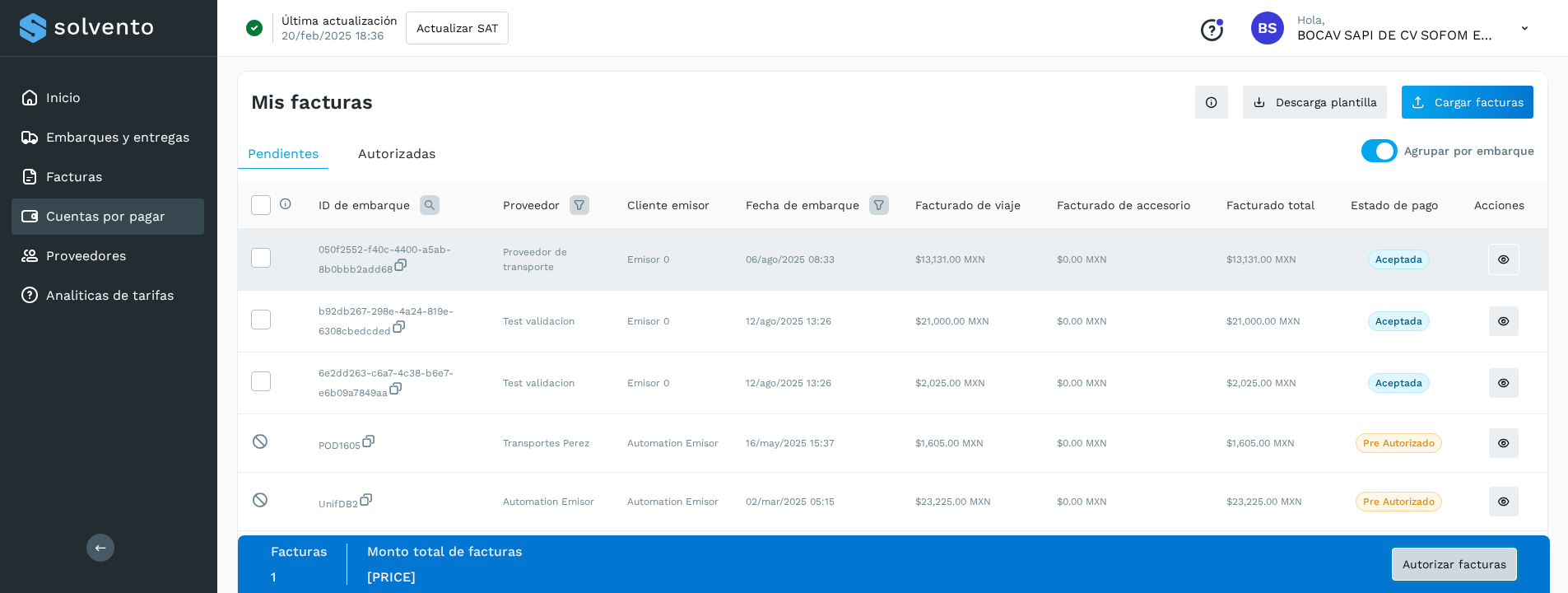 click on "Autorizar facturas" 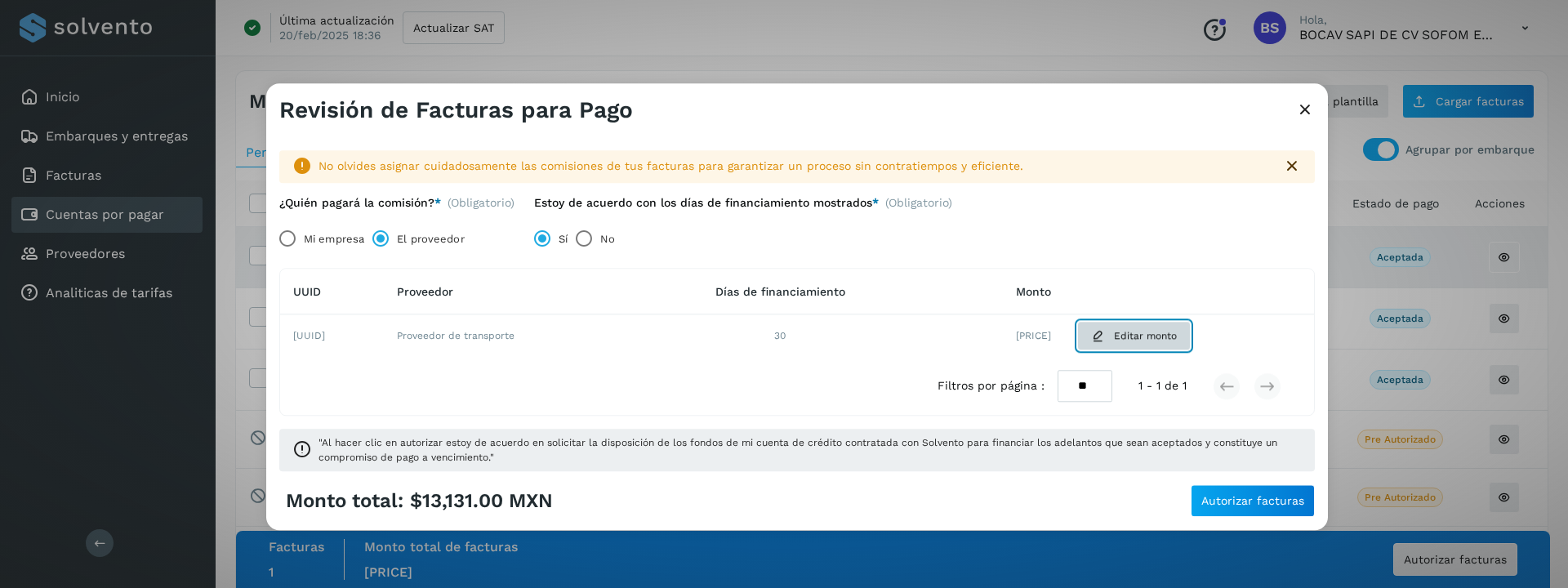 click on "Editar monto" 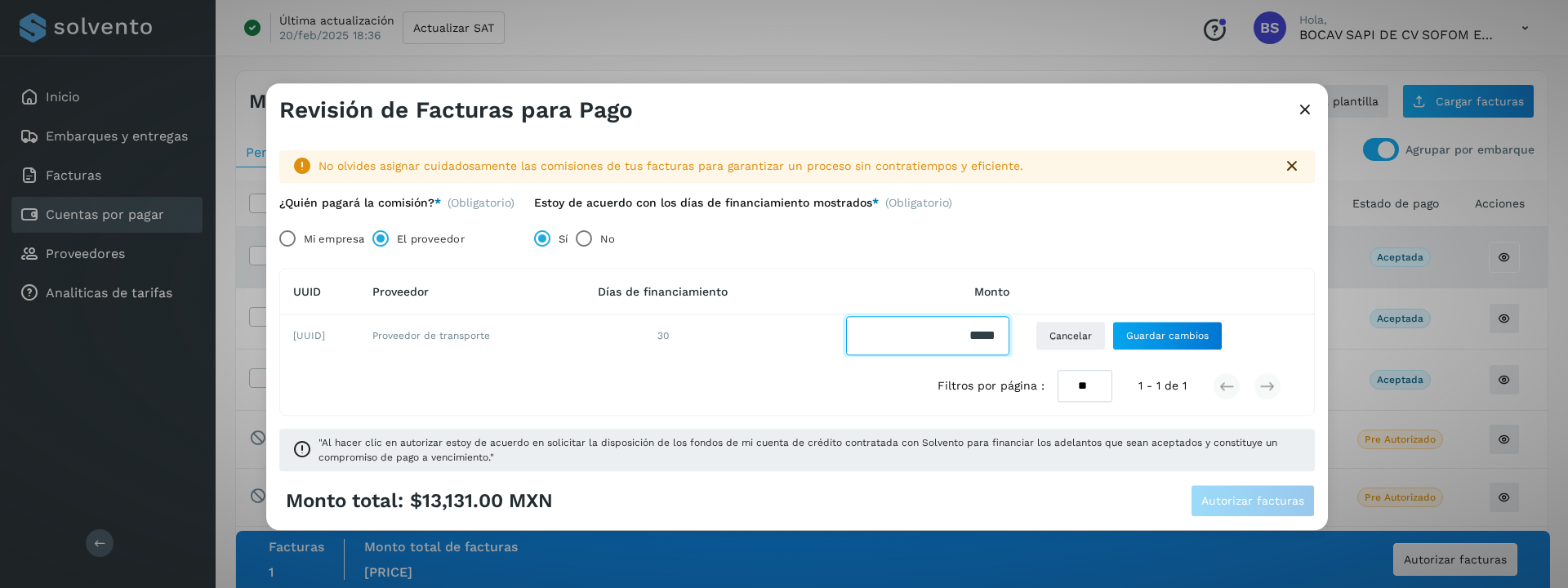 click on "Facturas" at bounding box center (928, 336) 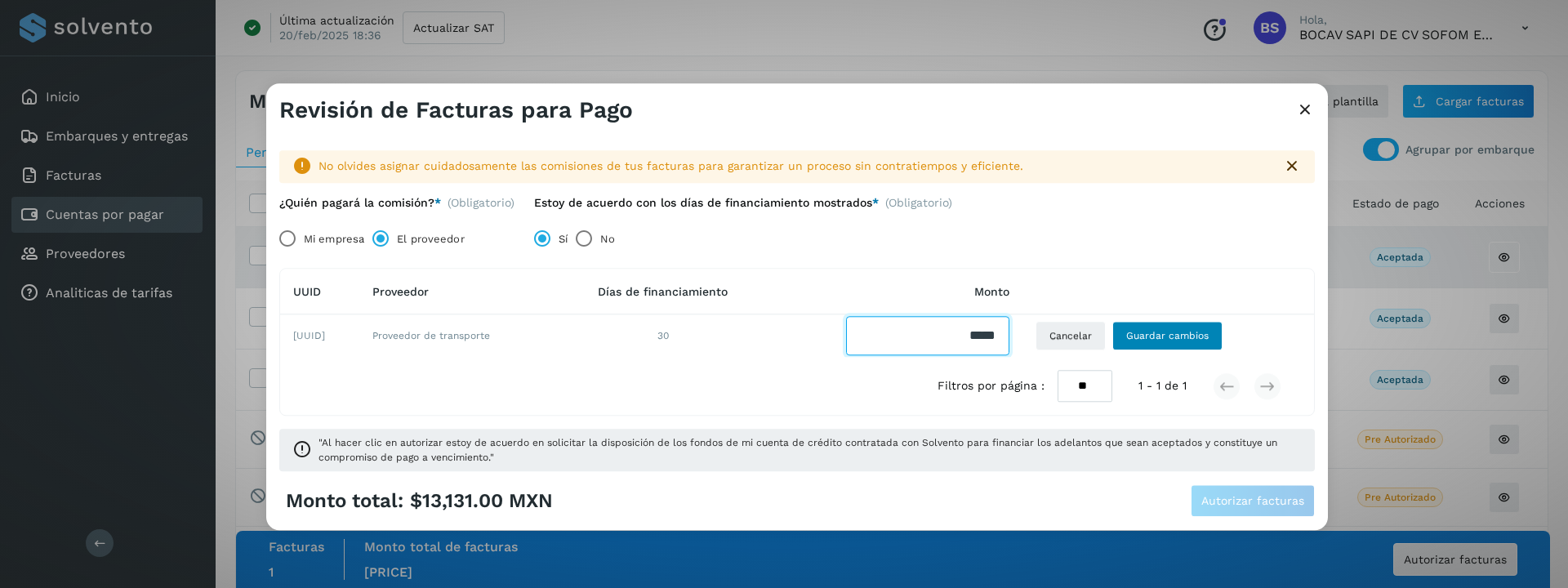 type on "*****" 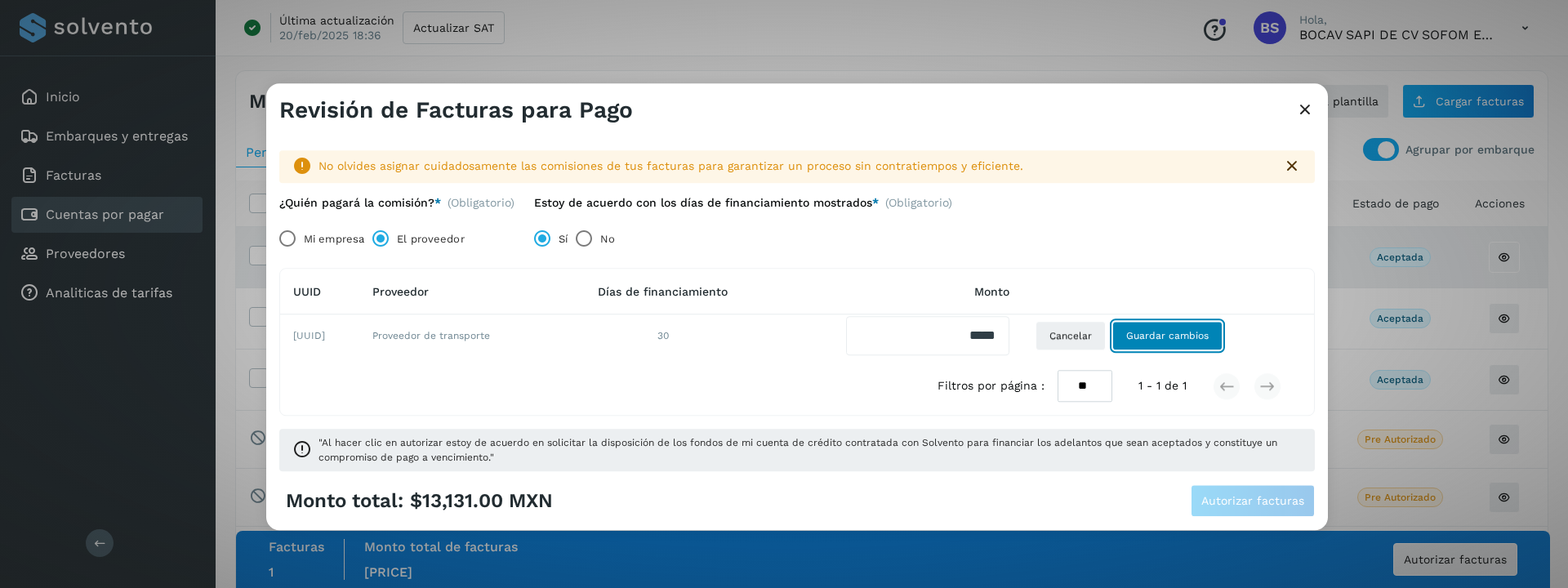 click on "Guardar cambios" 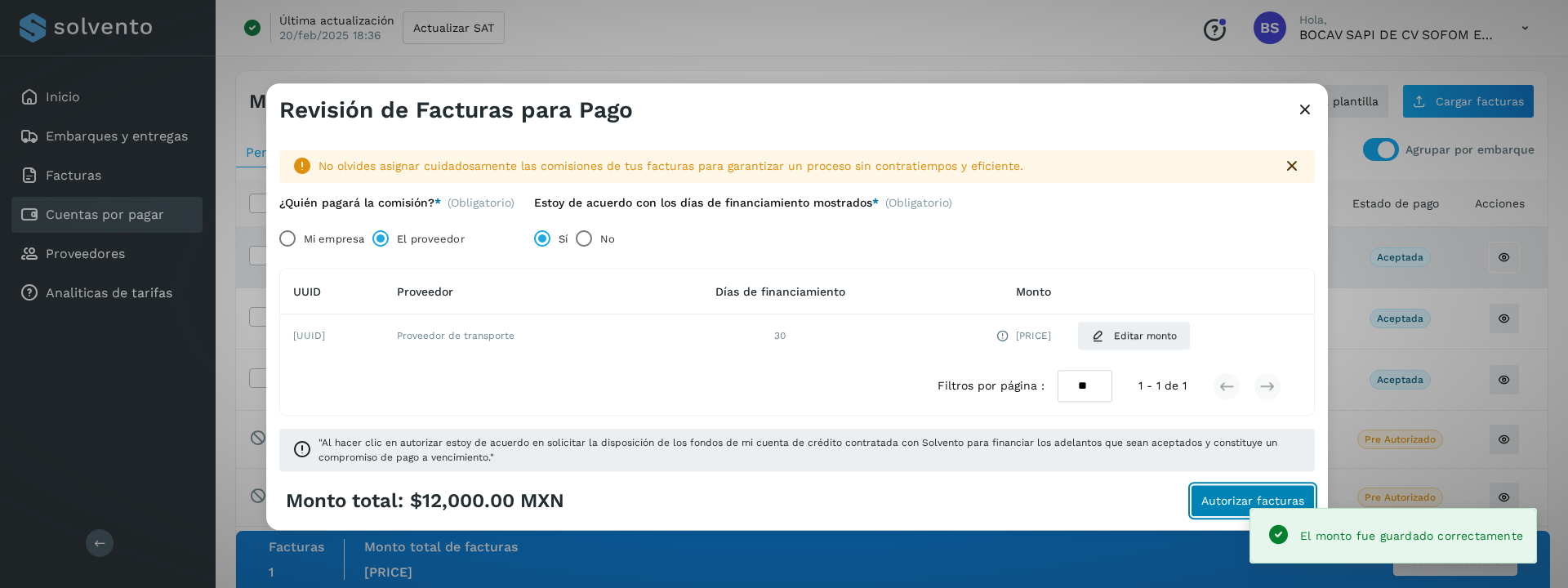 click on "Autorizar facturas" 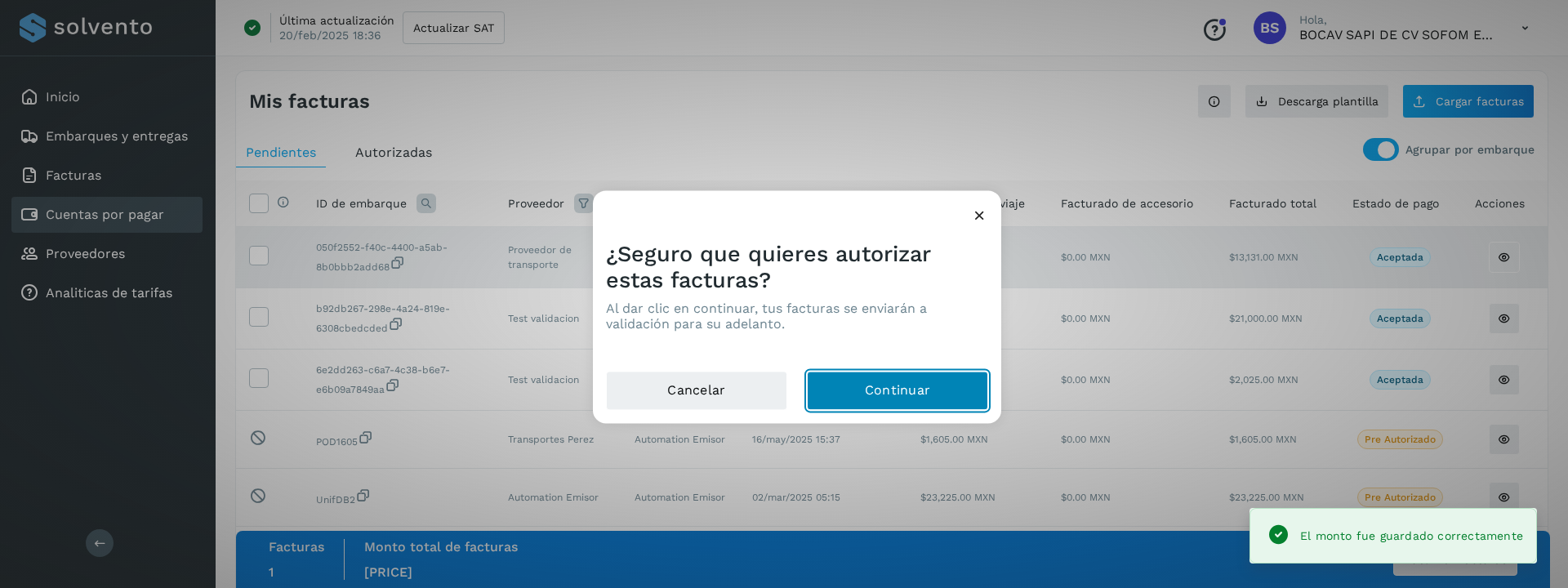 click on "Continuar" 